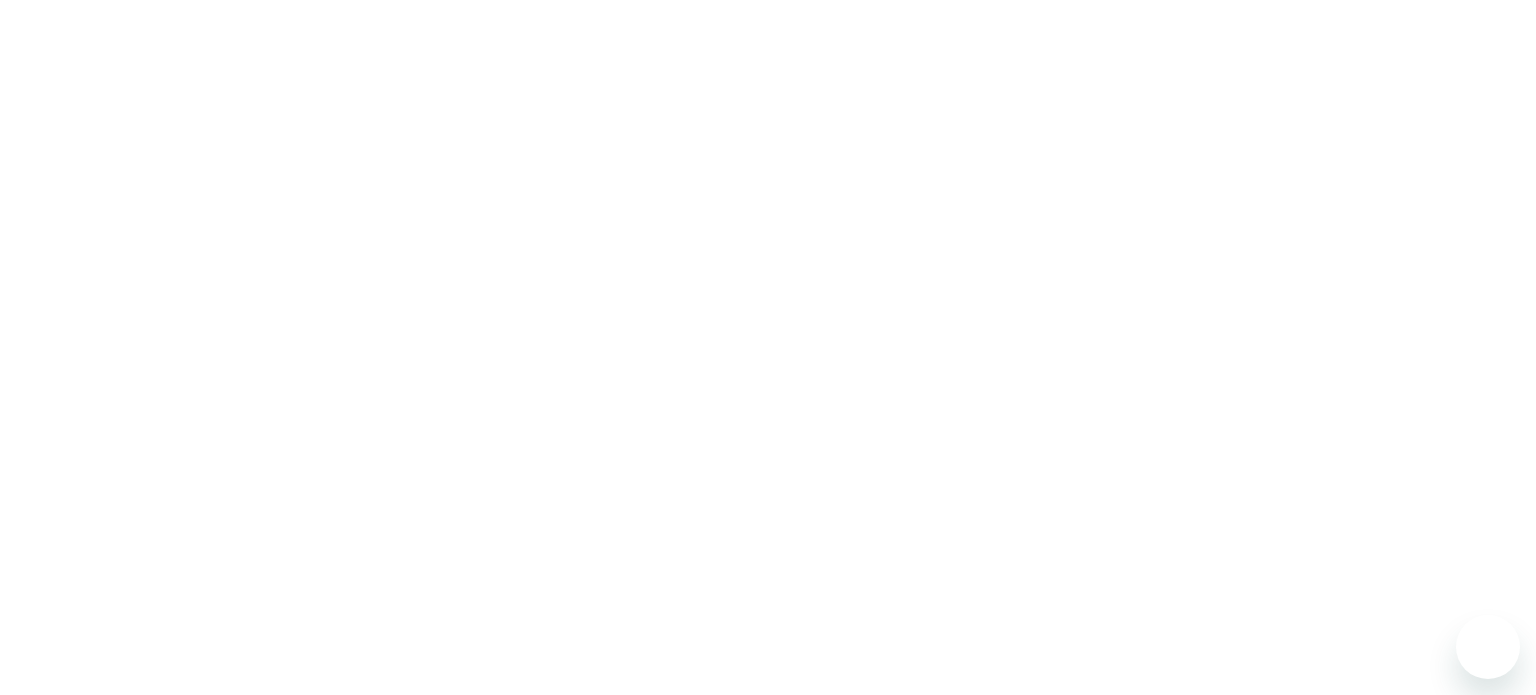 scroll, scrollTop: 0, scrollLeft: 0, axis: both 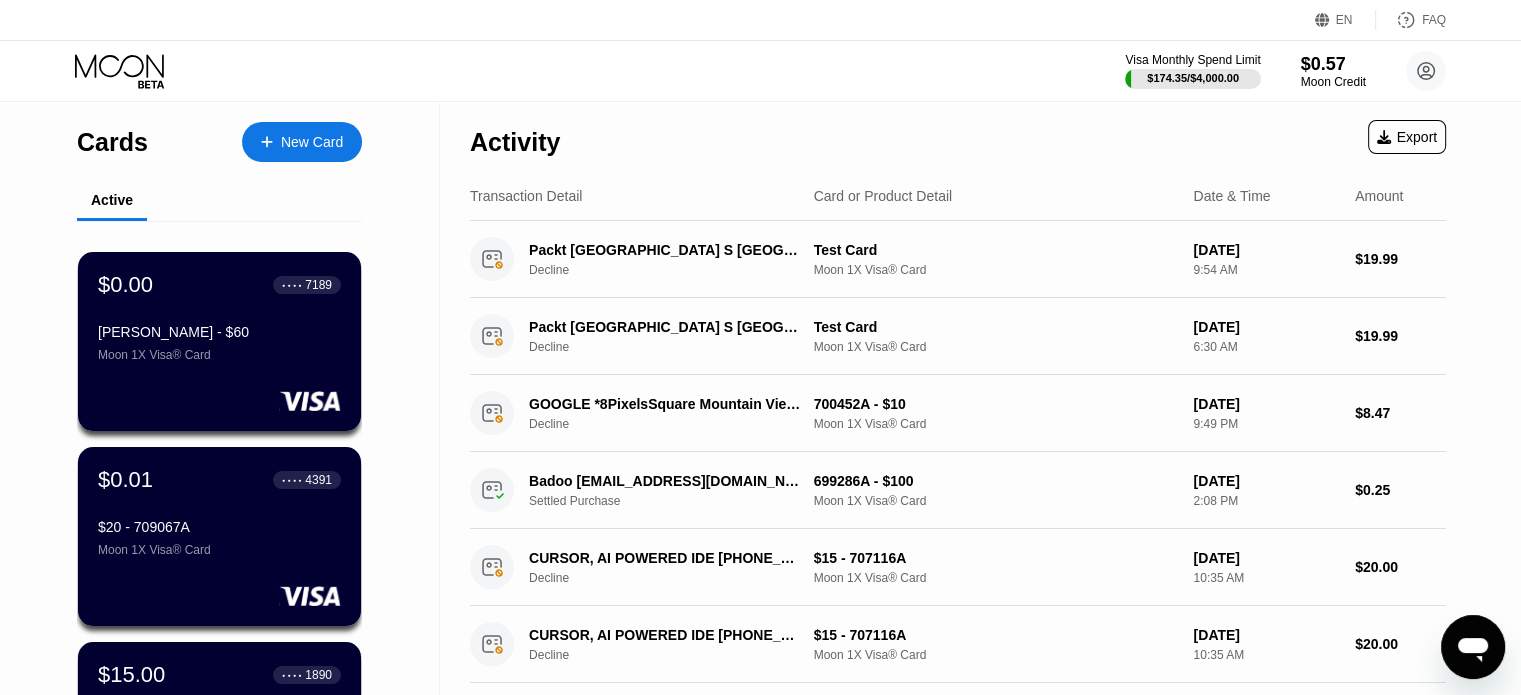 click on "Visa Monthly Spend Limit $174.35 / $4,000.00 $0.57 Moon Credit [PERSON_NAME] [EMAIL_ADDRESS][DOMAIN_NAME]  Home Settings Support Careers About Us Log out Privacy policy Terms" at bounding box center [760, 71] 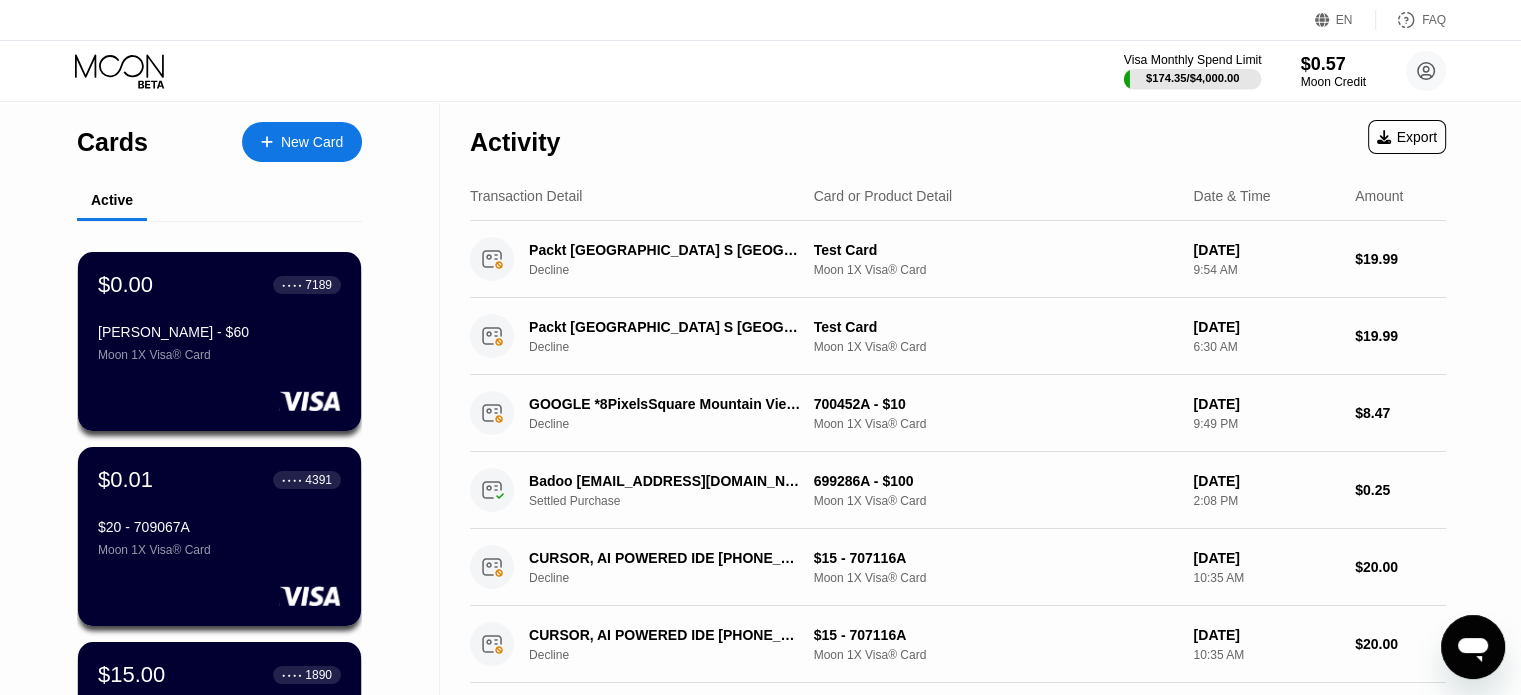 click on "$174.35 / $4,000.00" at bounding box center [1193, 78] 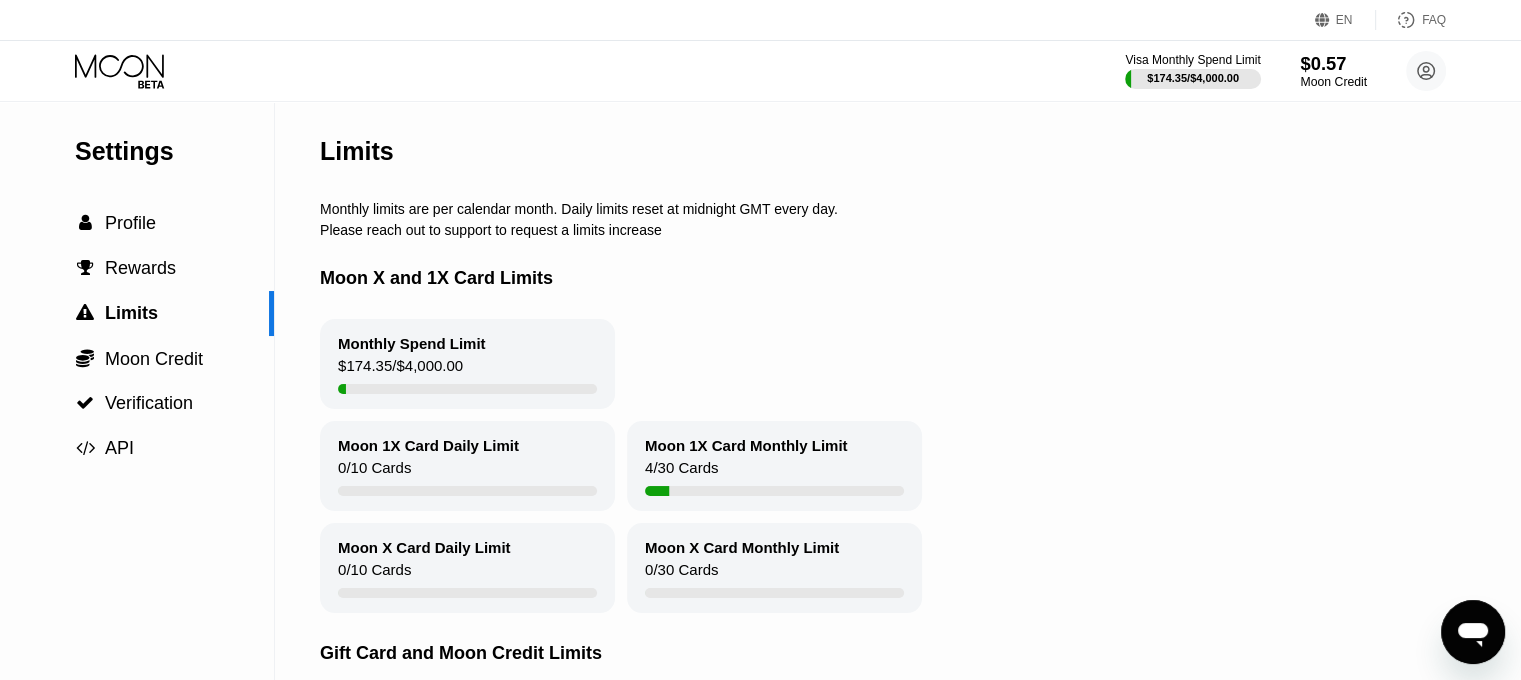 click on "$0.57" at bounding box center [1333, 63] 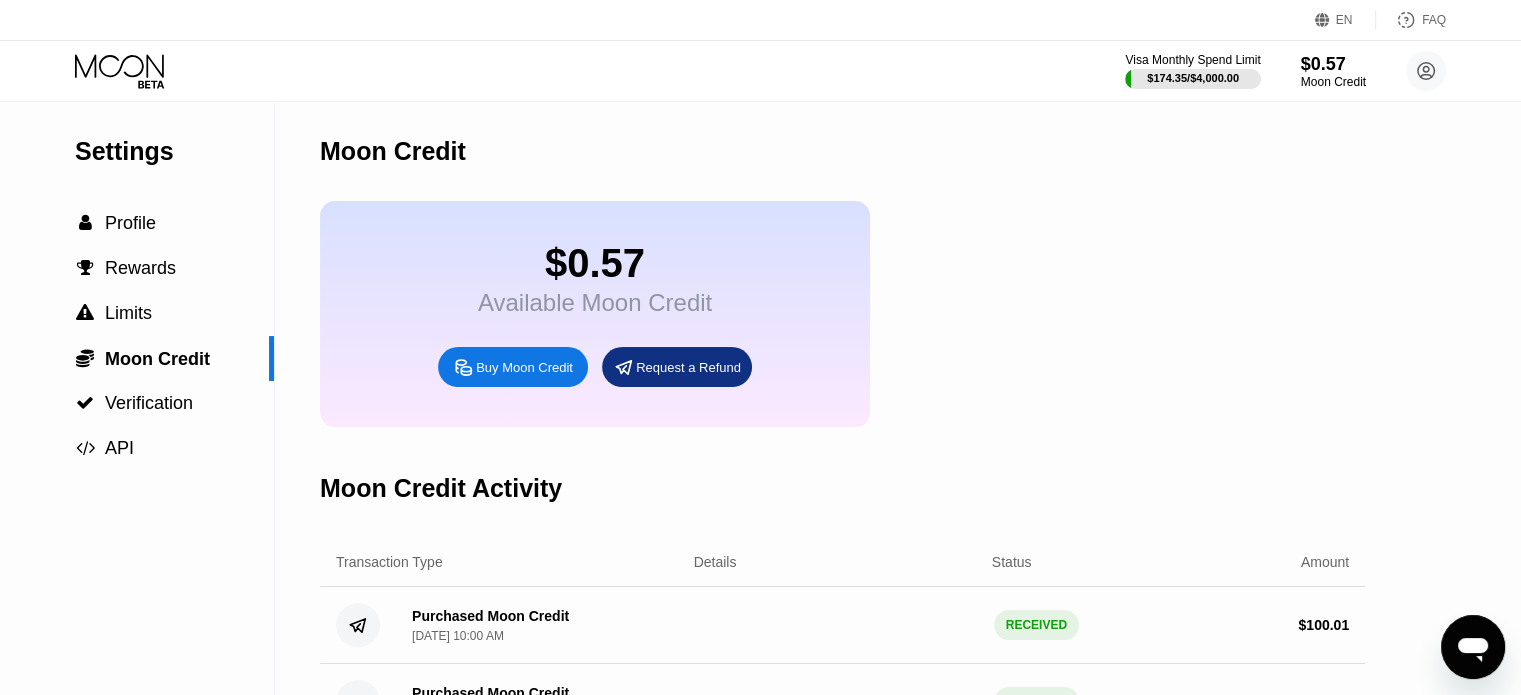 click on "Buy Moon Credit" at bounding box center (524, 367) 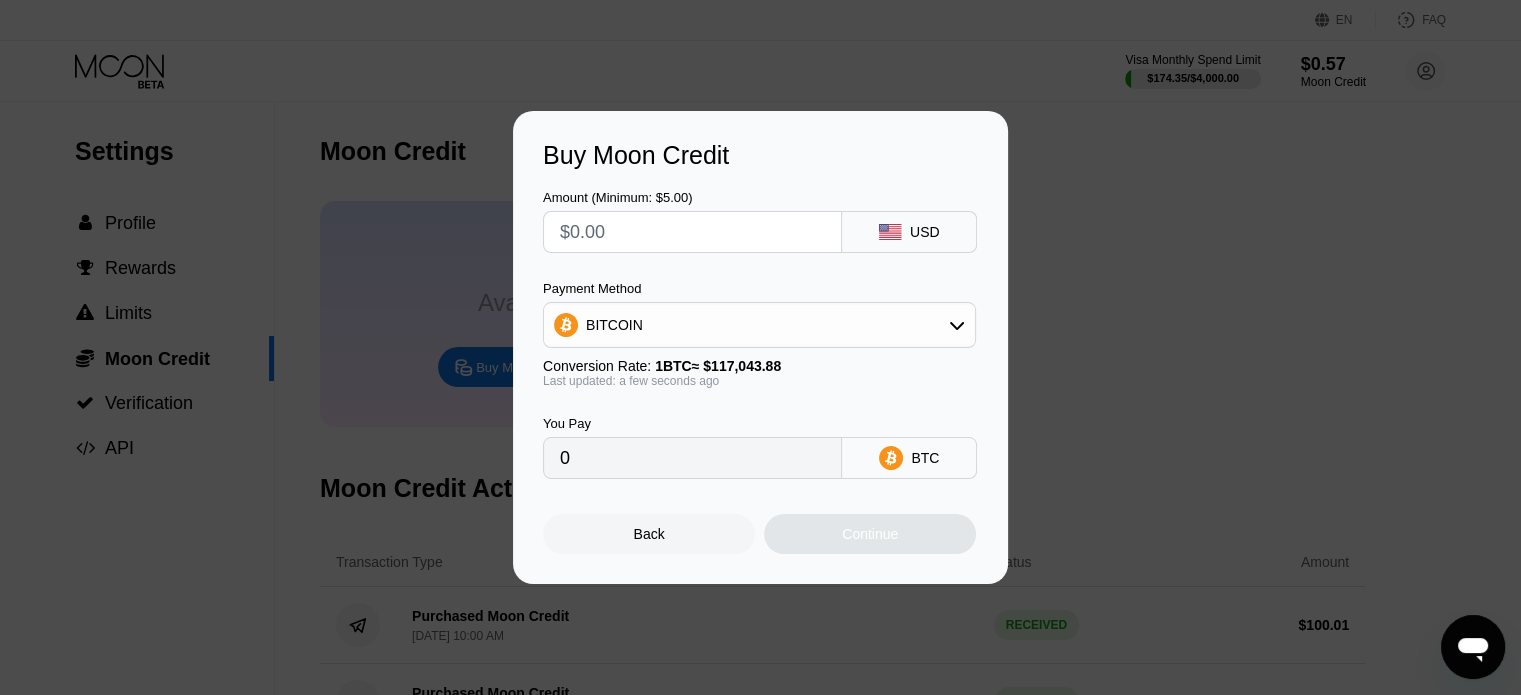 click at bounding box center [692, 232] 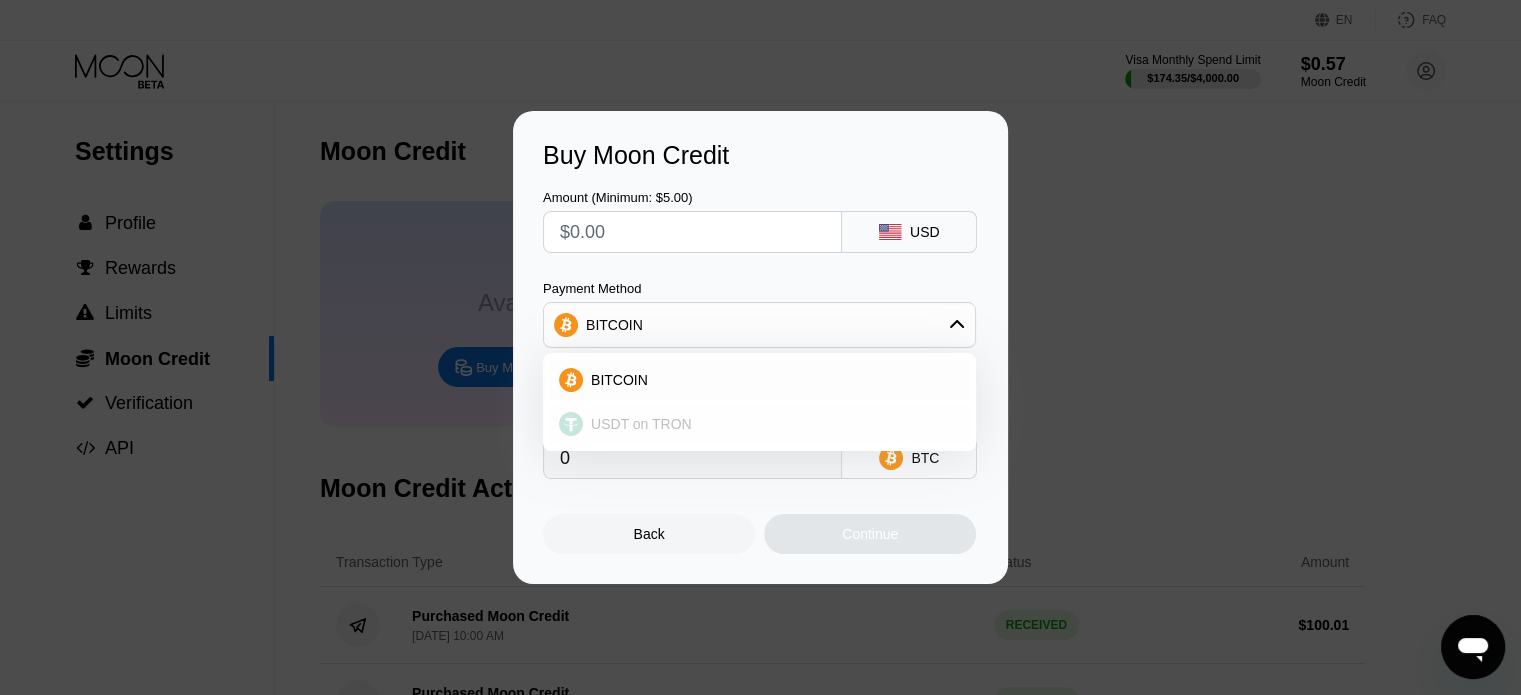 click on "USDT on TRON" at bounding box center [641, 424] 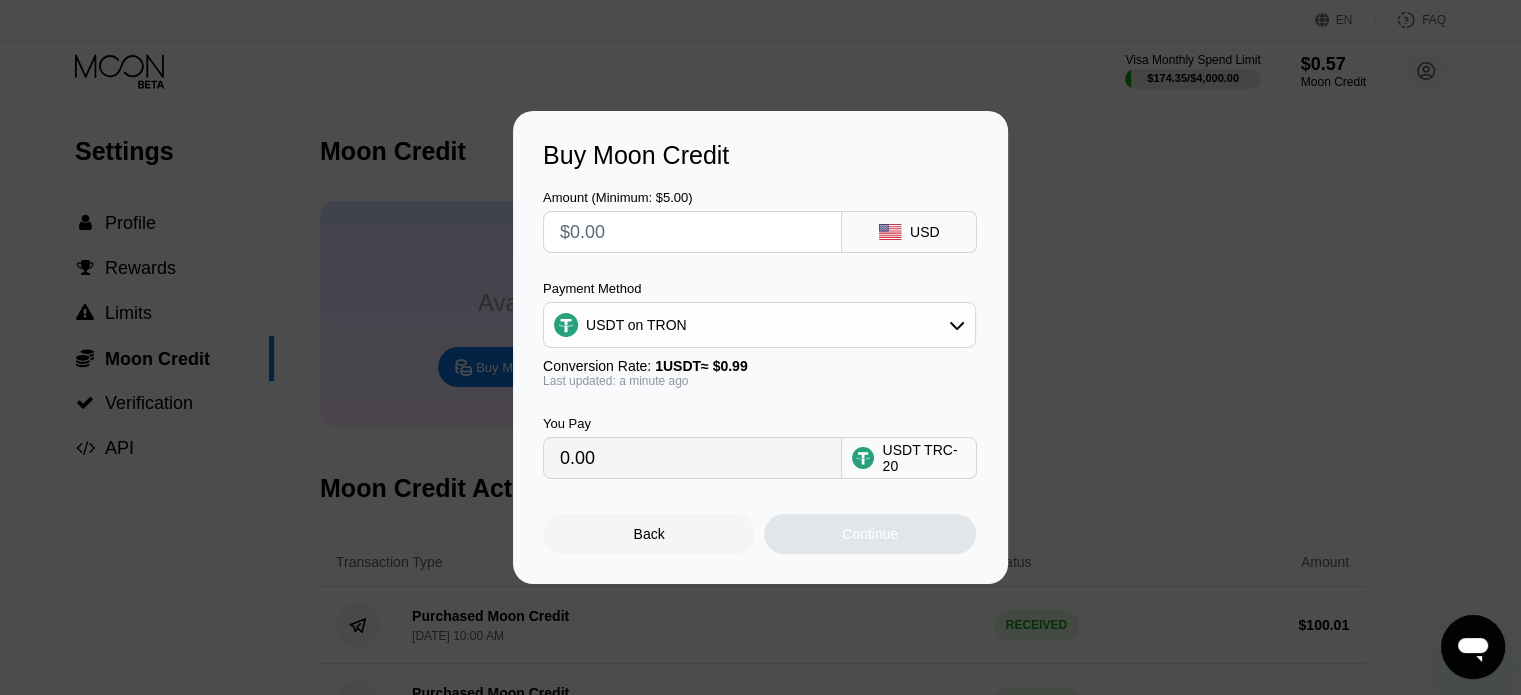 click on "Buy Moon Credit" at bounding box center [760, 155] 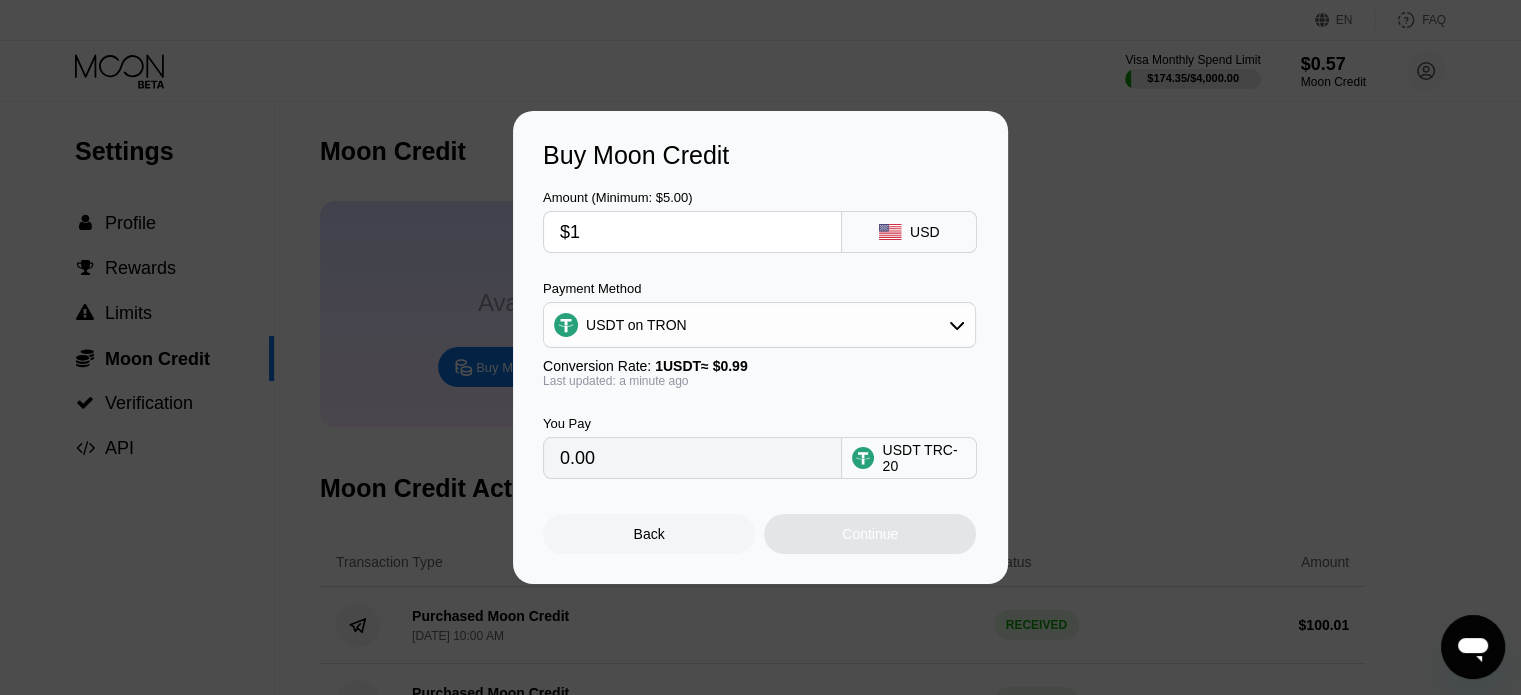 type on "1.01" 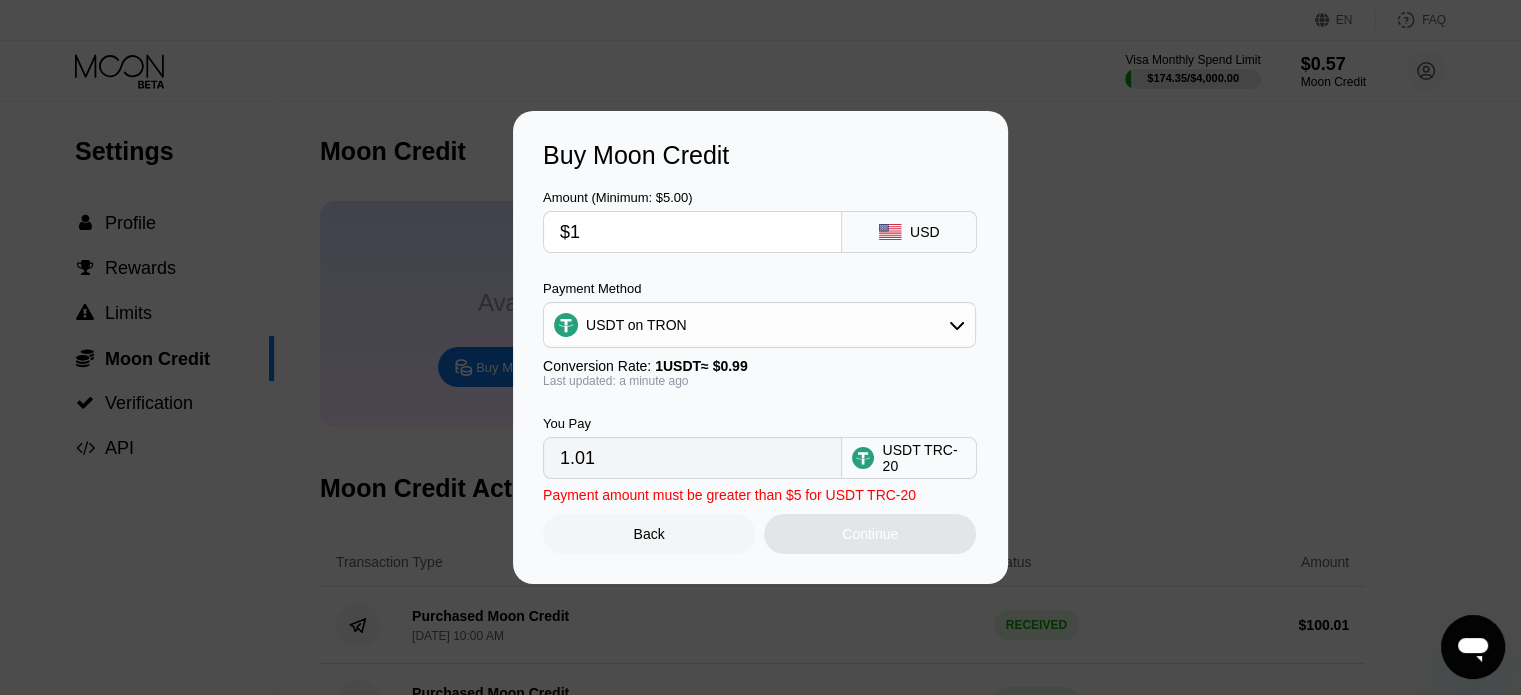 type on "$15" 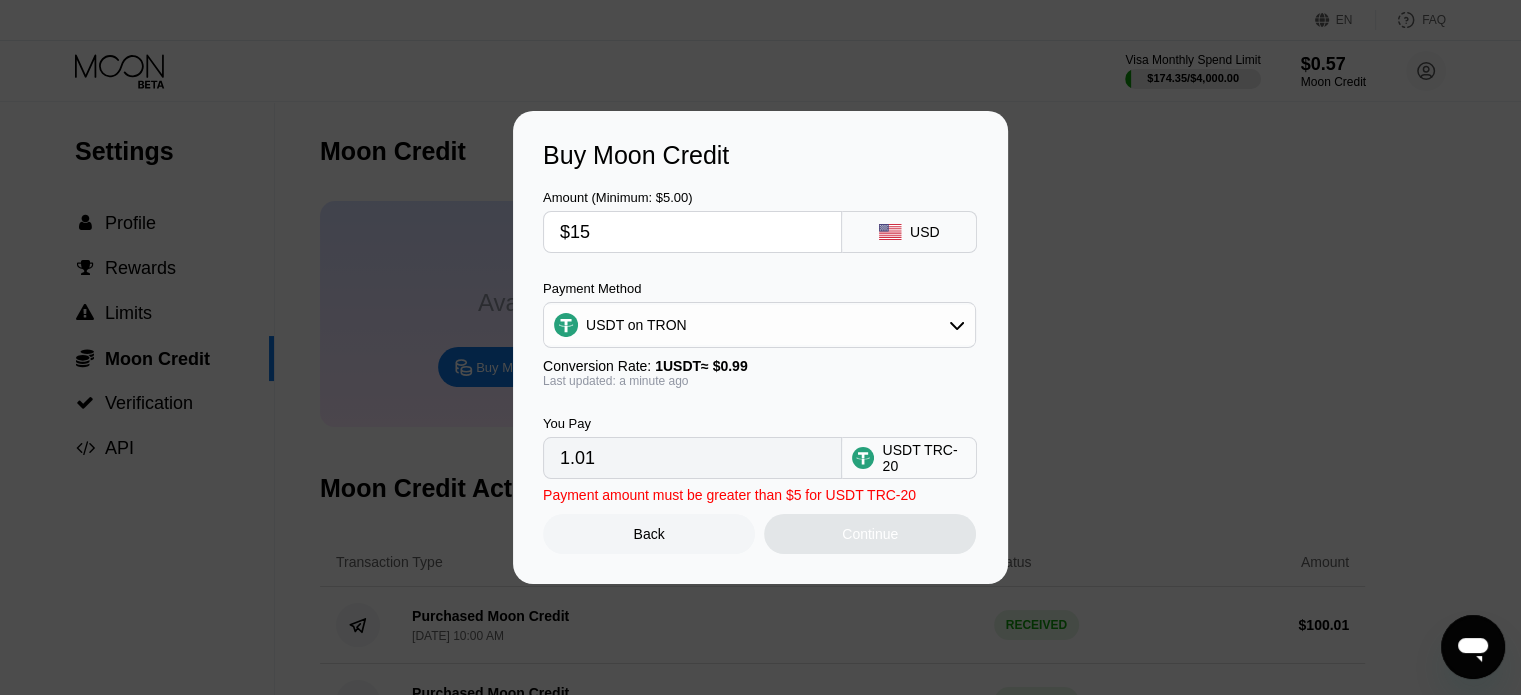 type on "15.15" 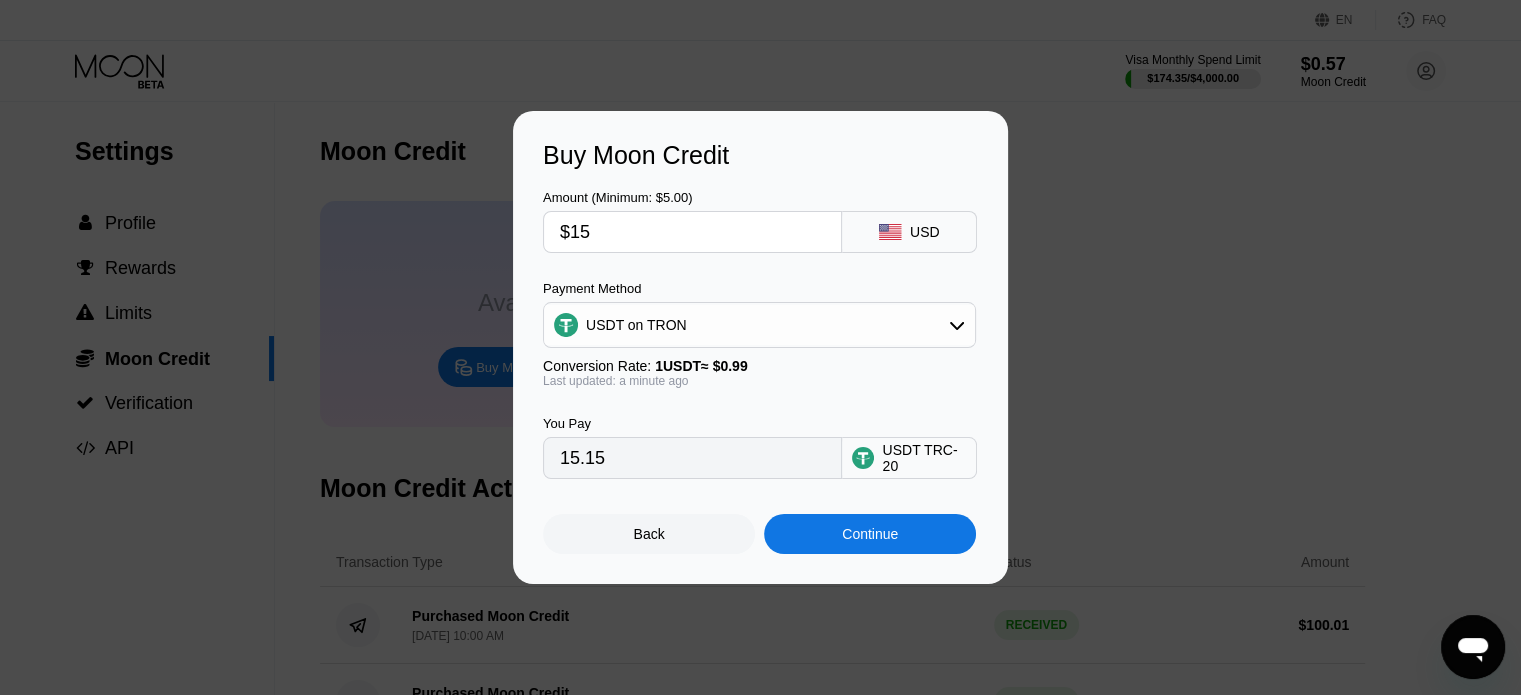 type on "$150" 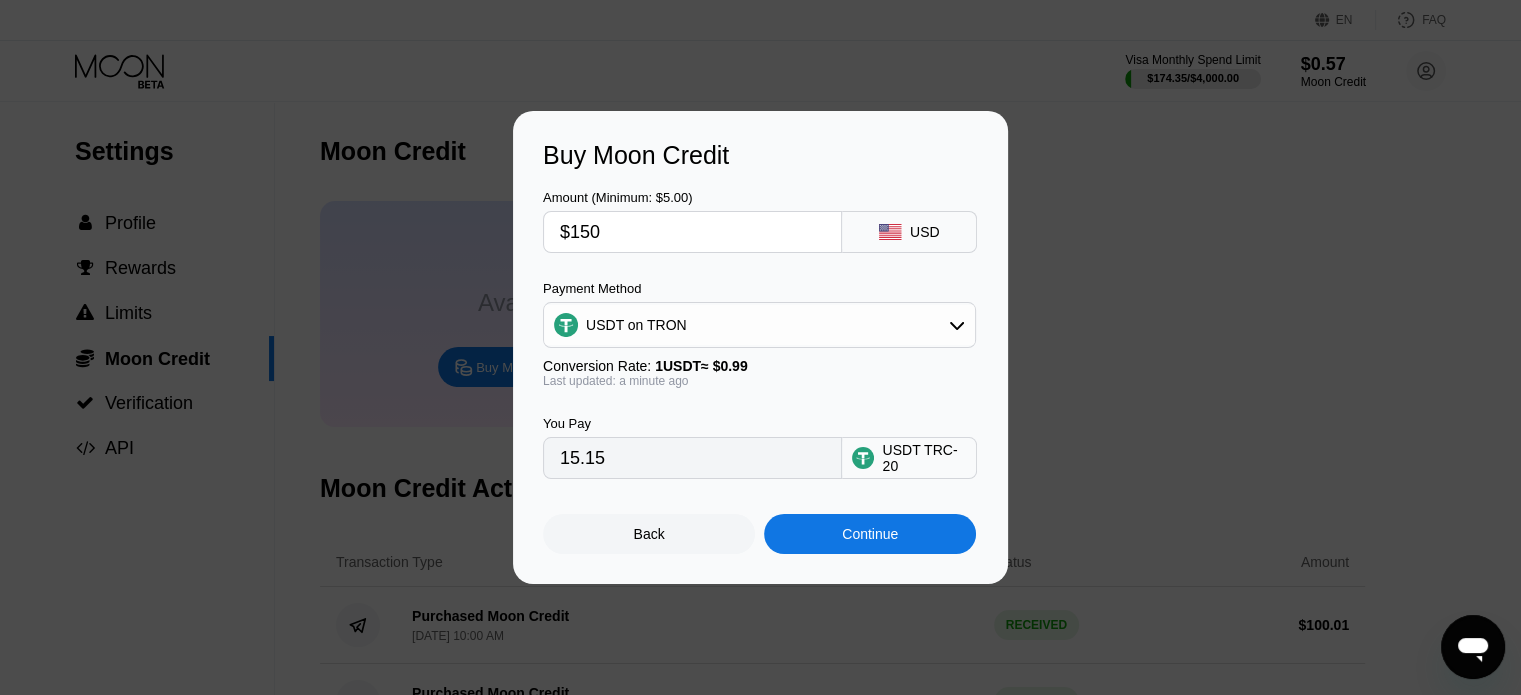 type on "151.52" 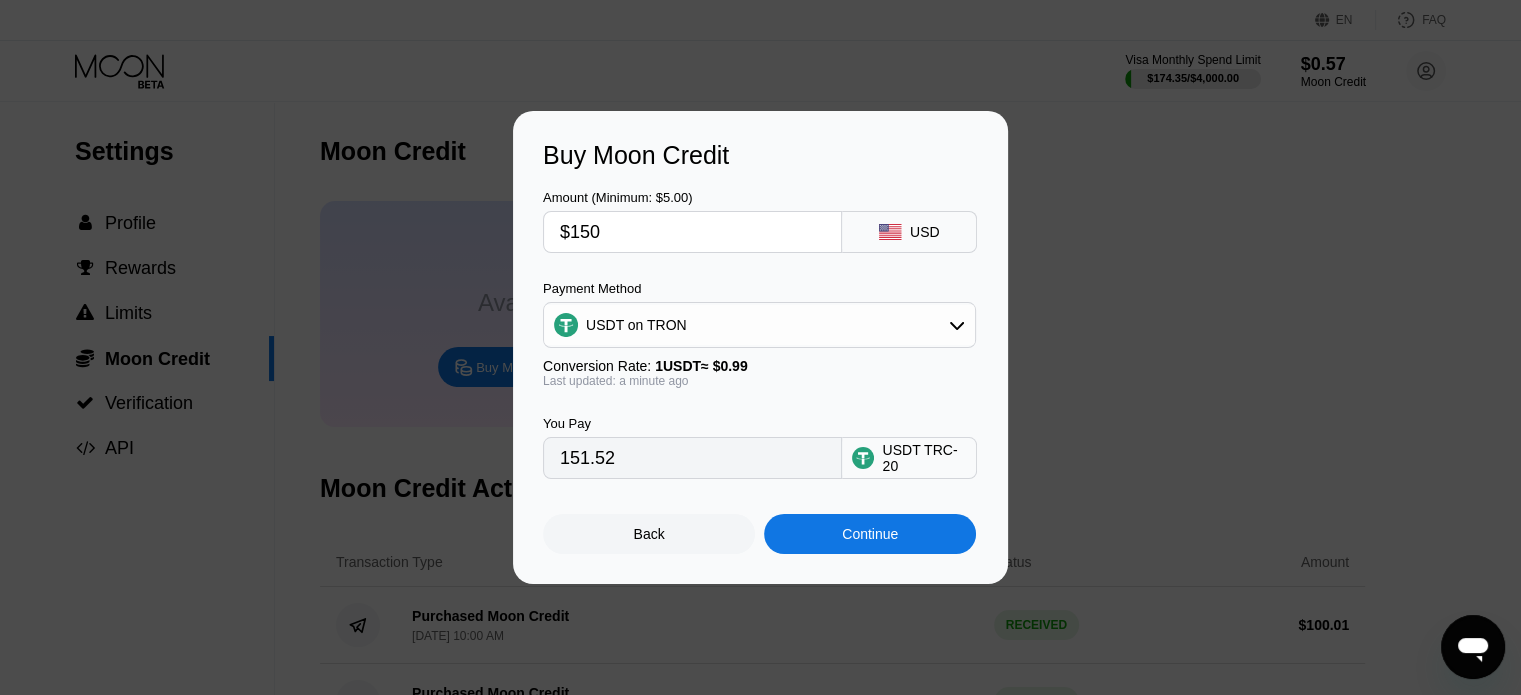 type on "$15" 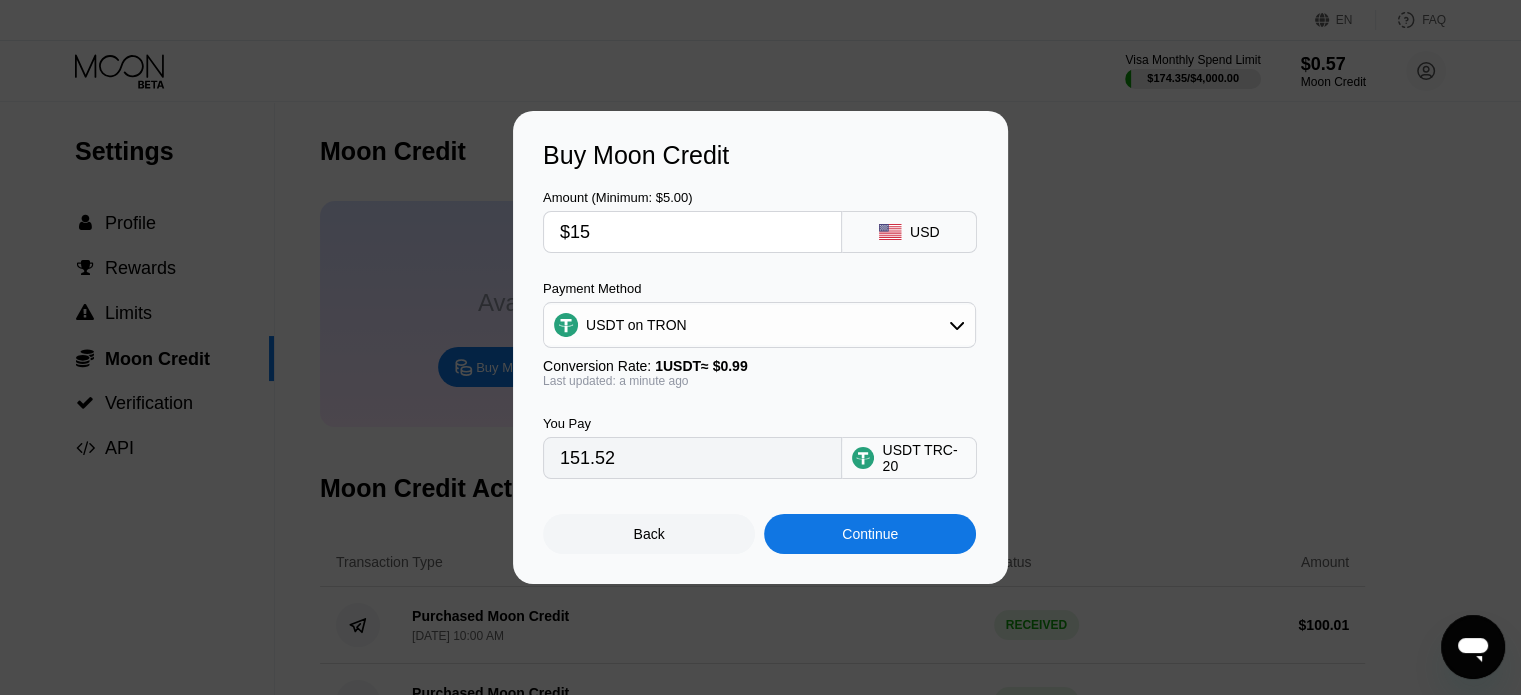 type on "15.15" 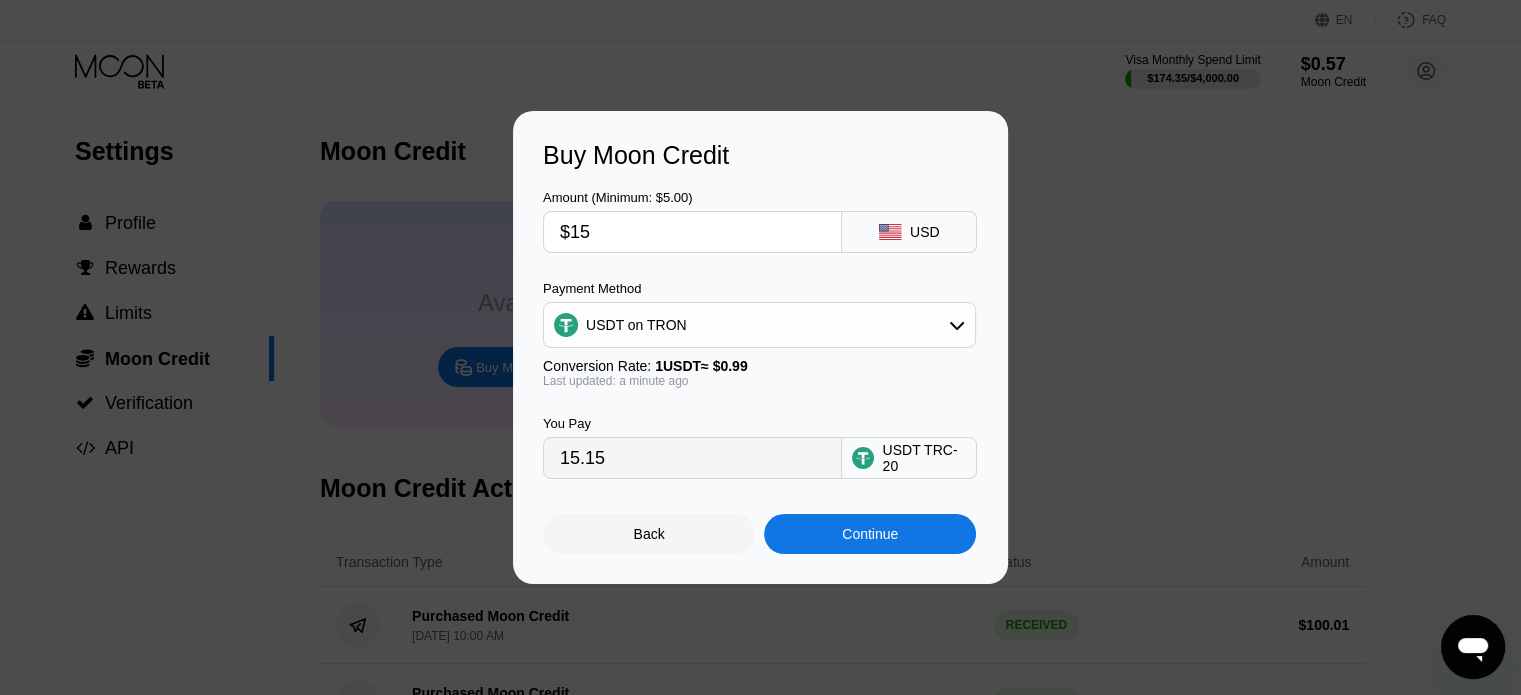type on "$1" 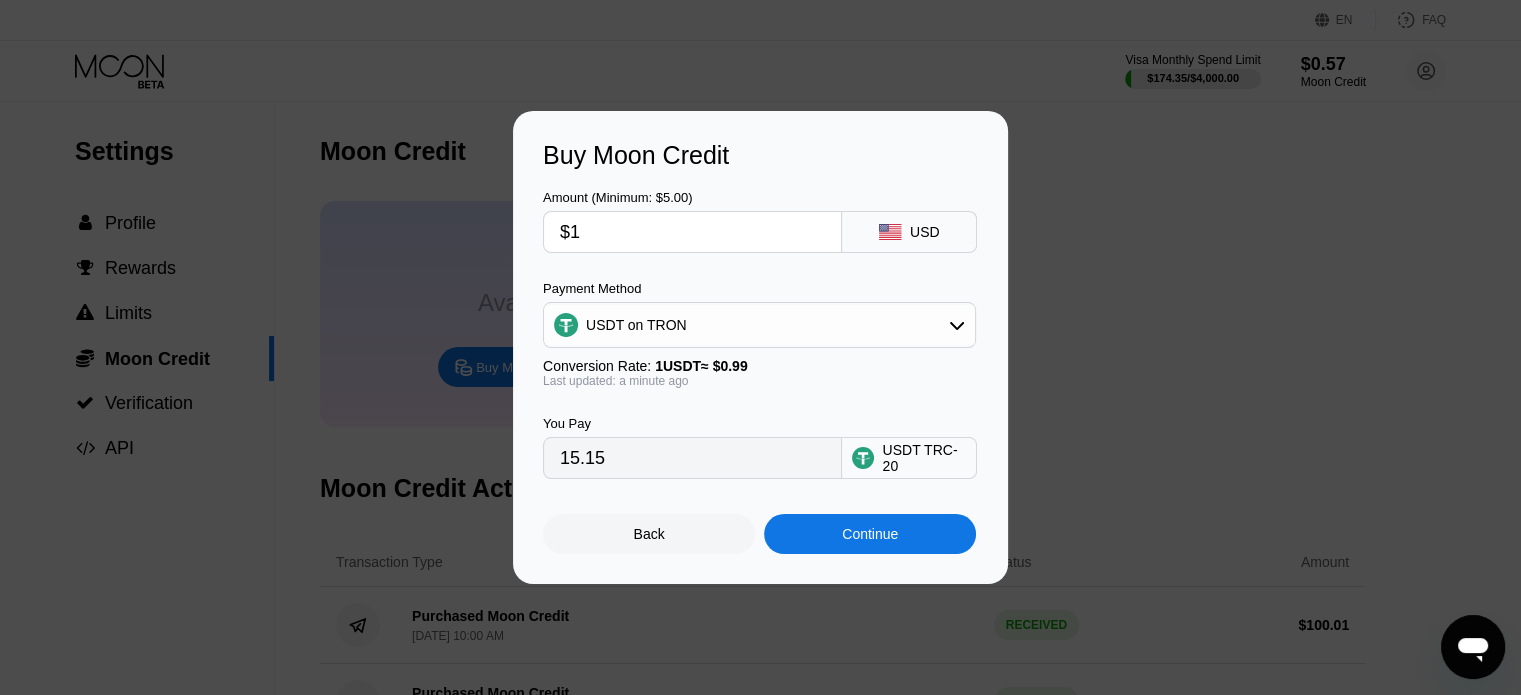 type on "1.01" 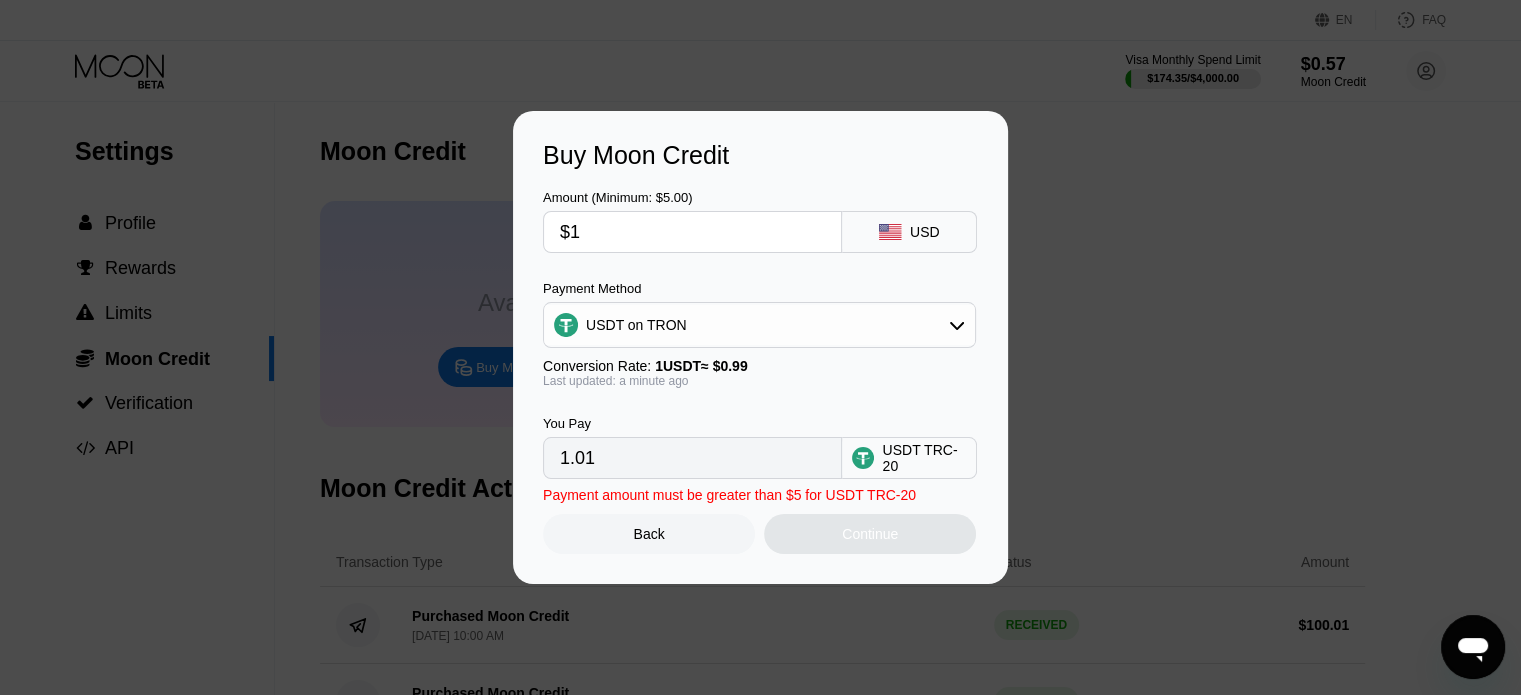 type 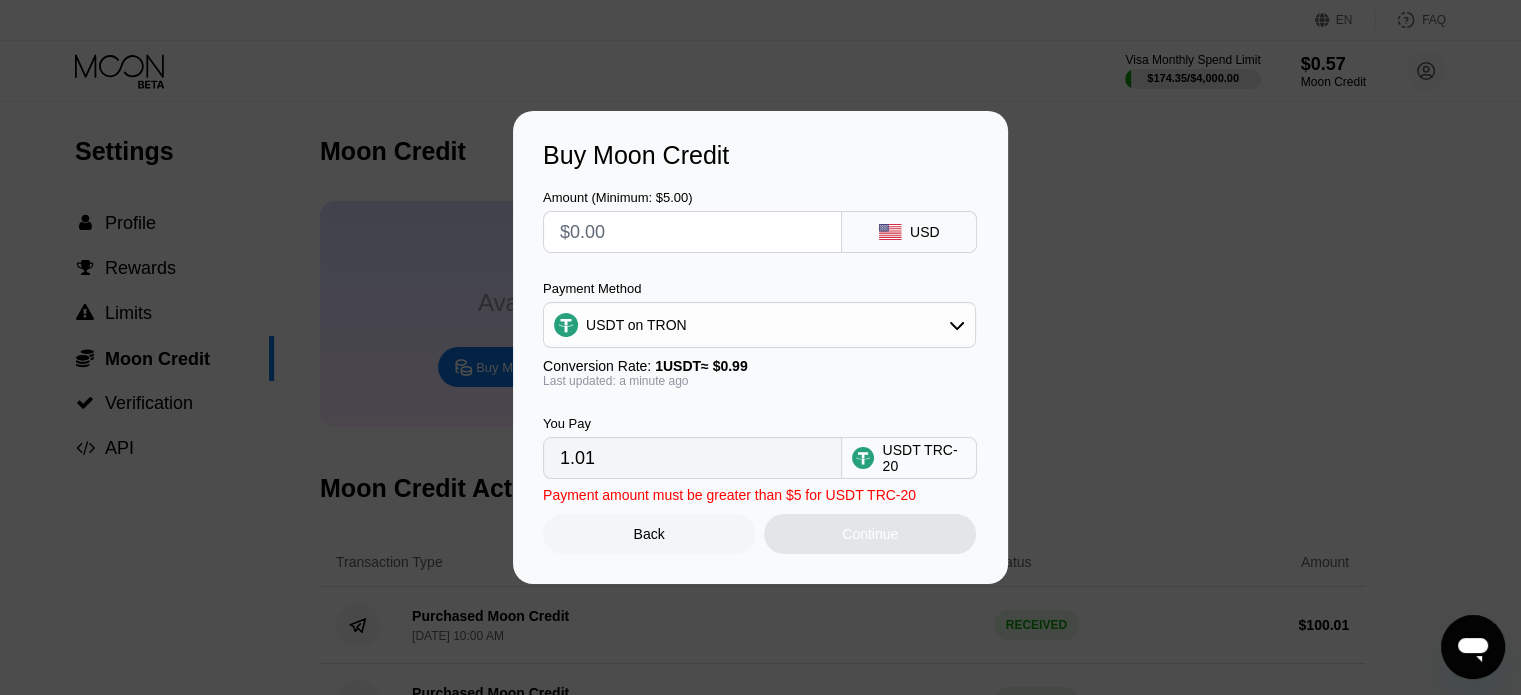 type on "0.00" 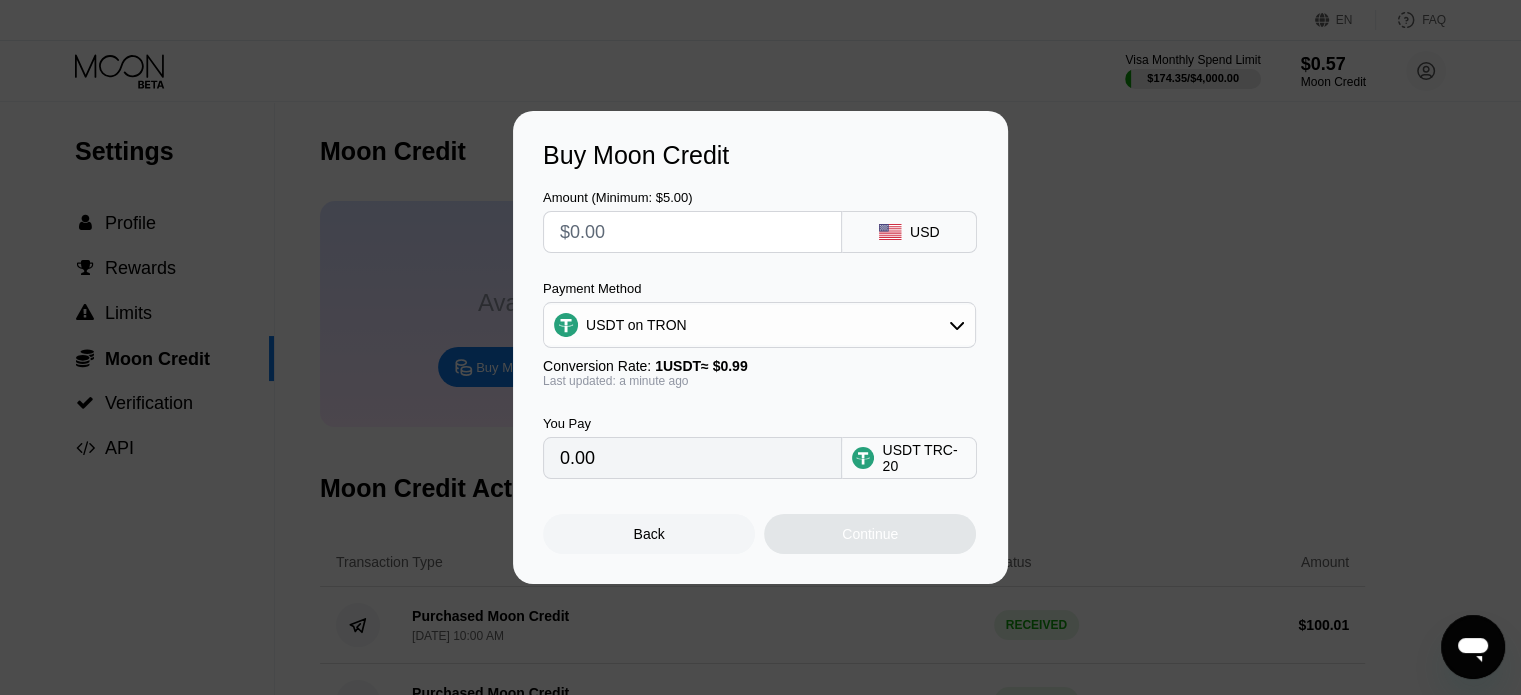 type on "$1" 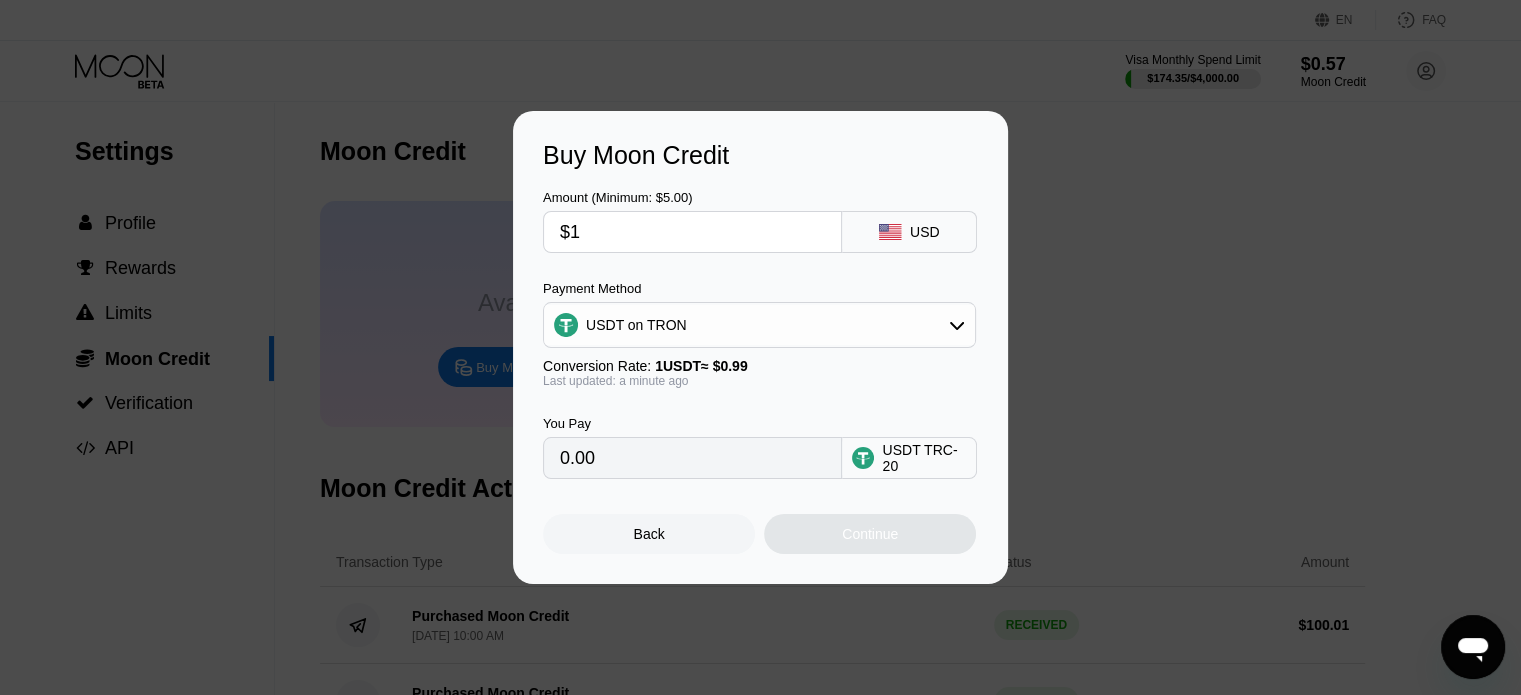 type on "1.01" 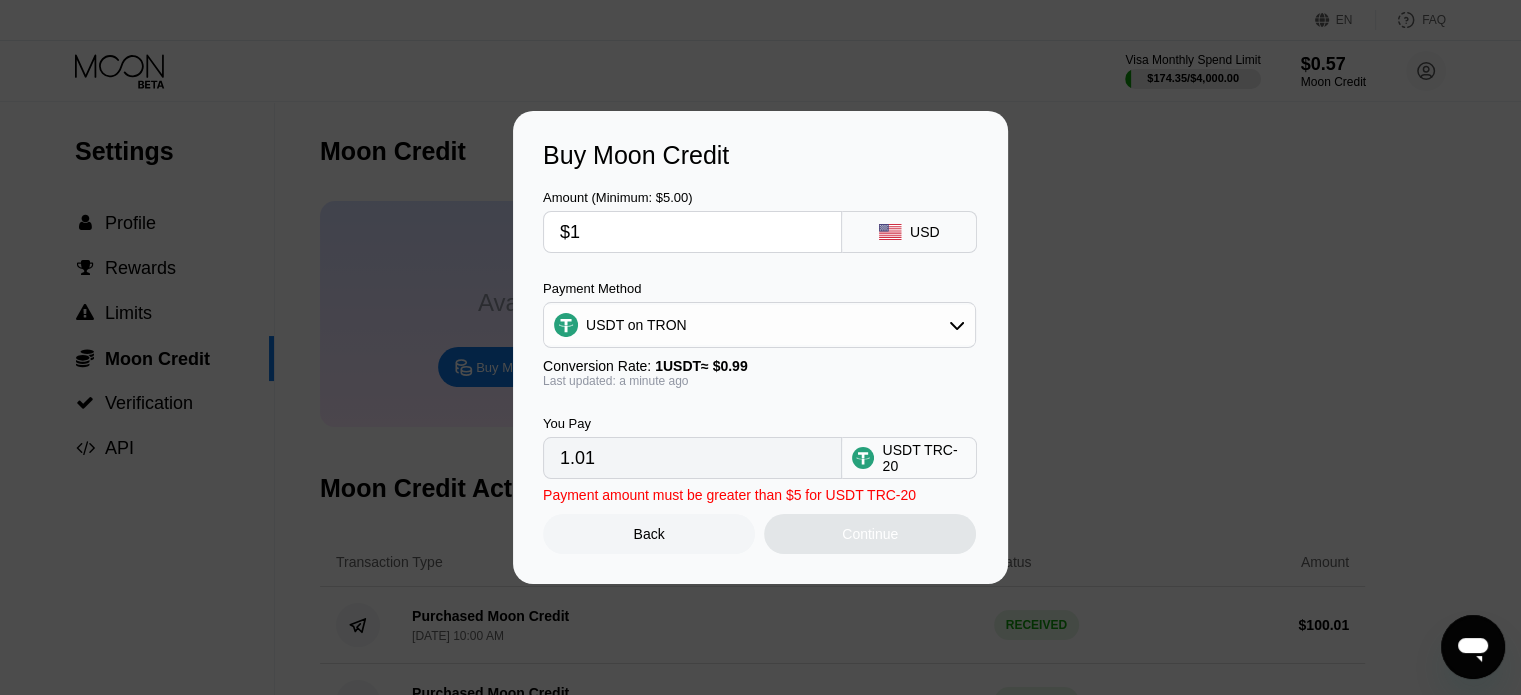 type on "$15" 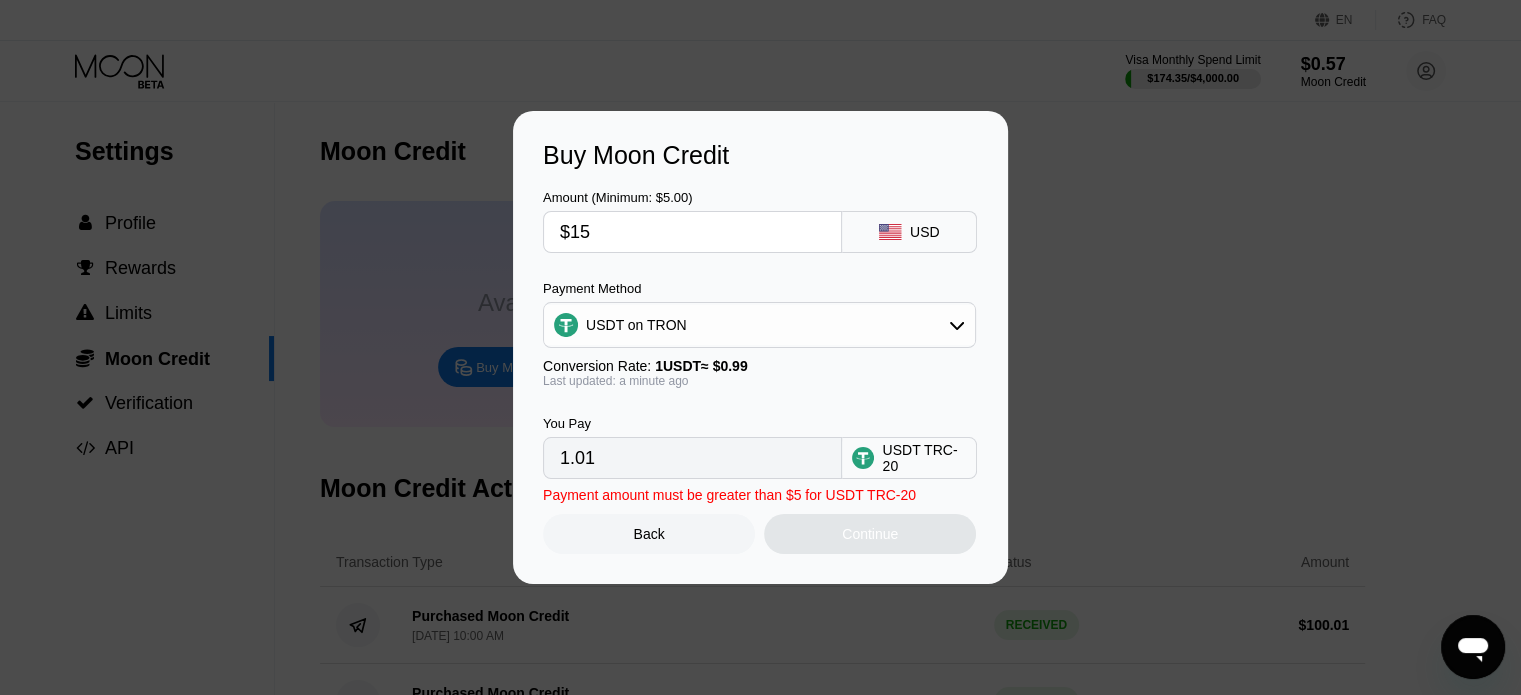 type on "15.15" 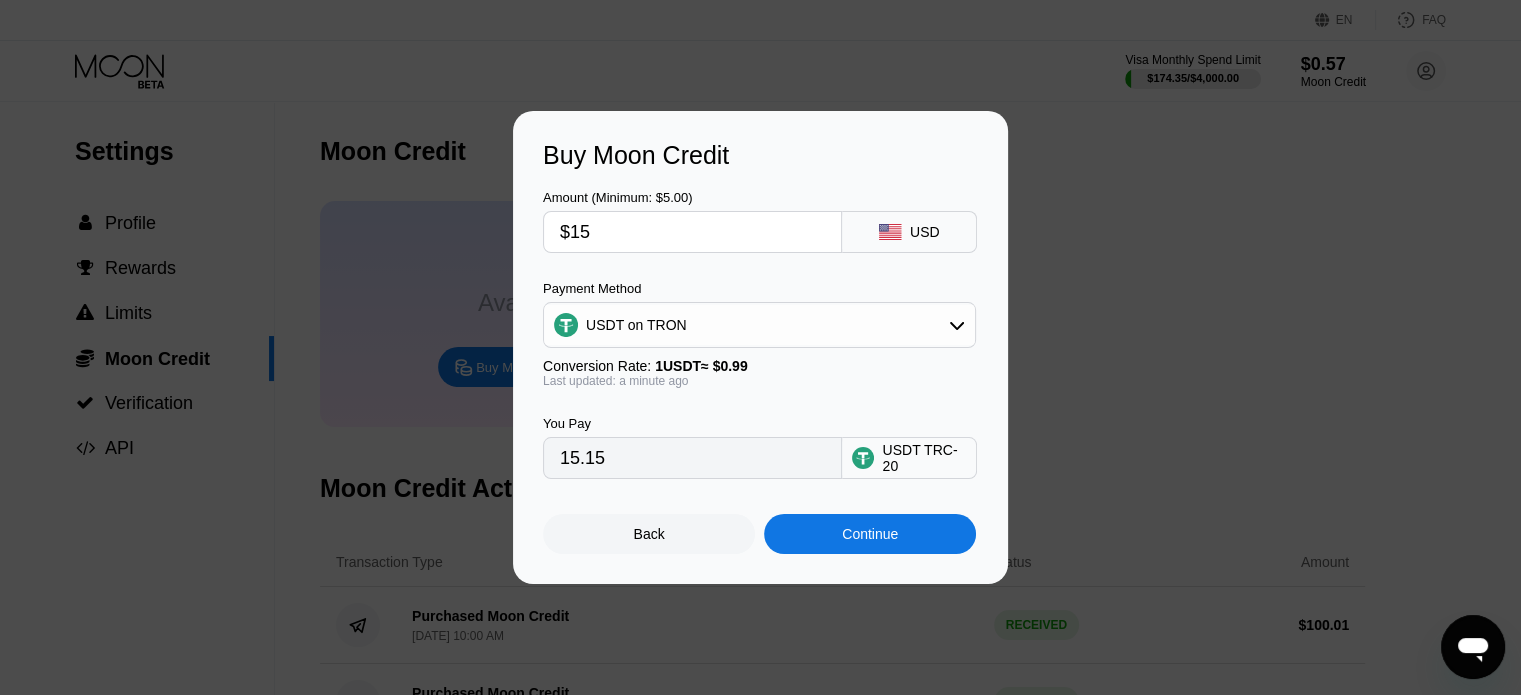 type on "$150" 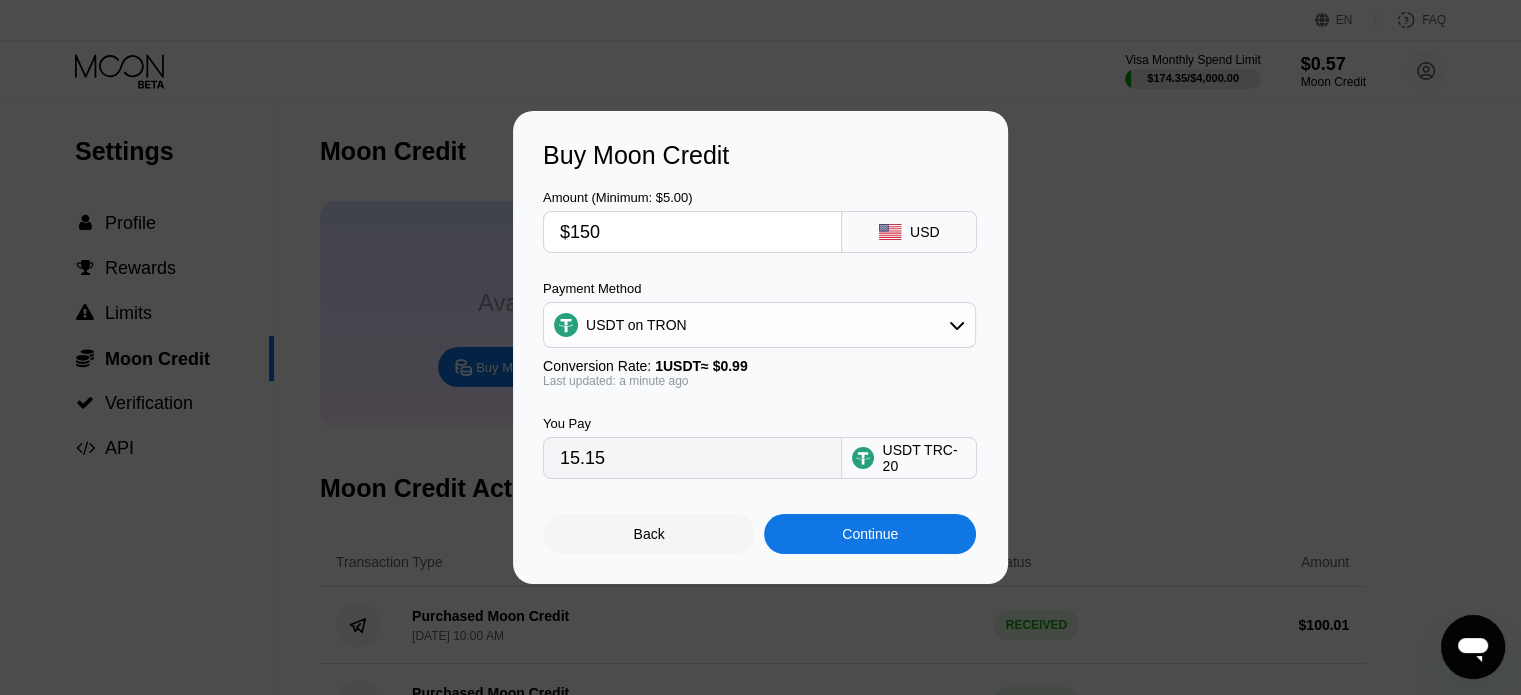 type on "151.52" 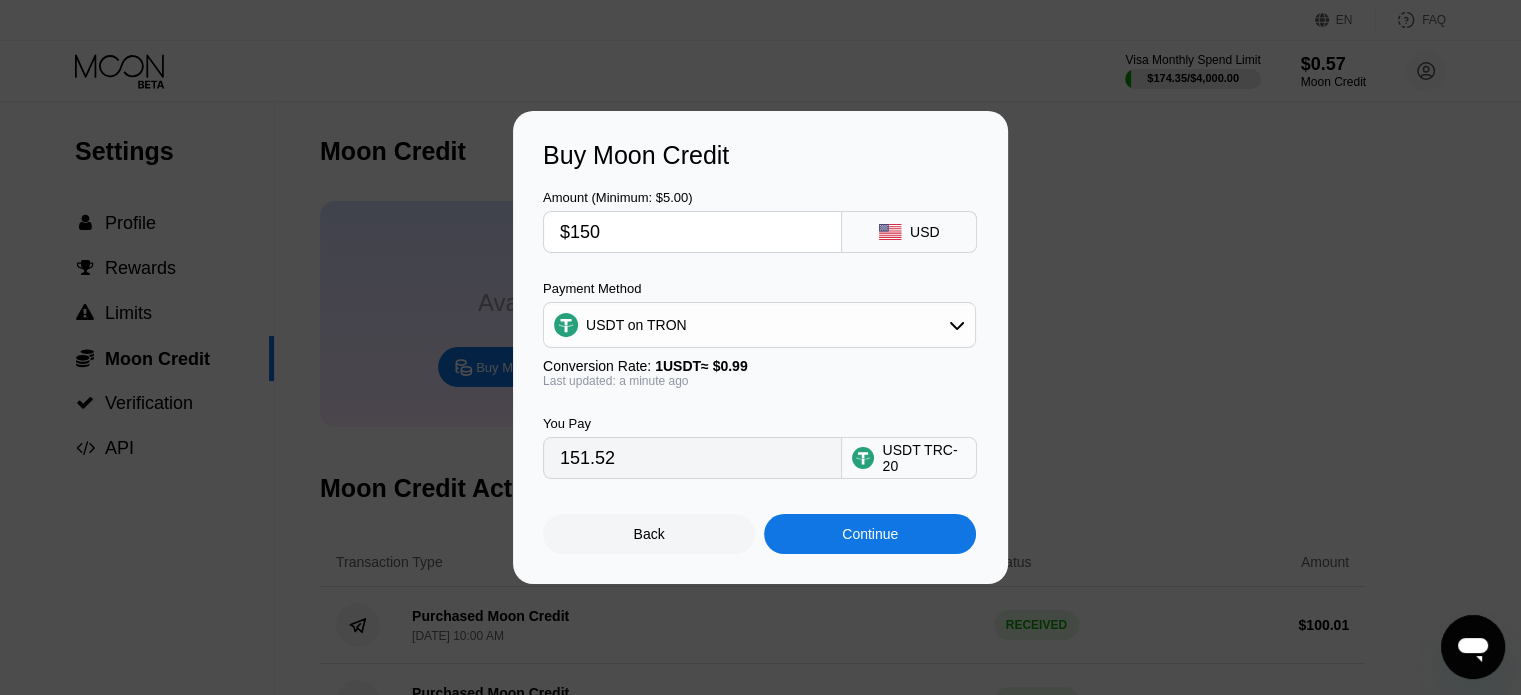 type on "$15" 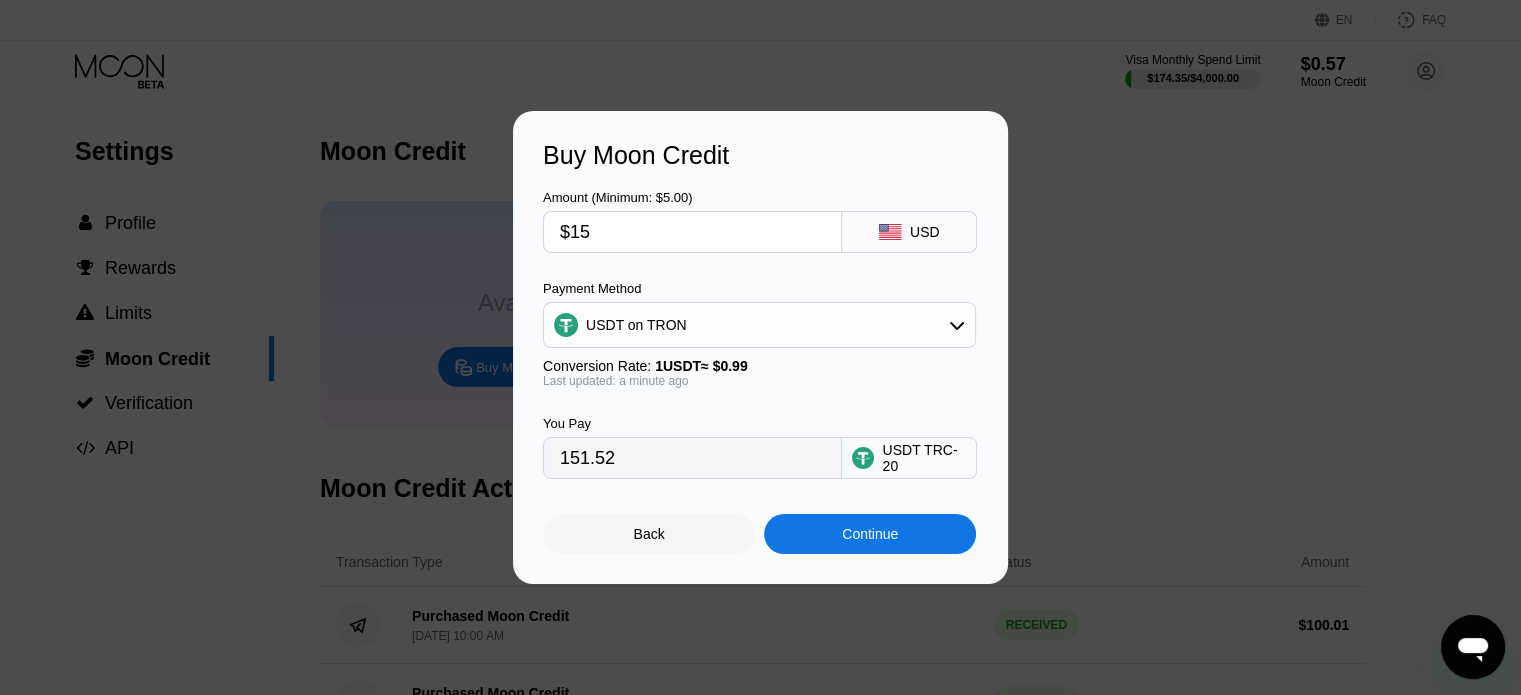 type on "15.15" 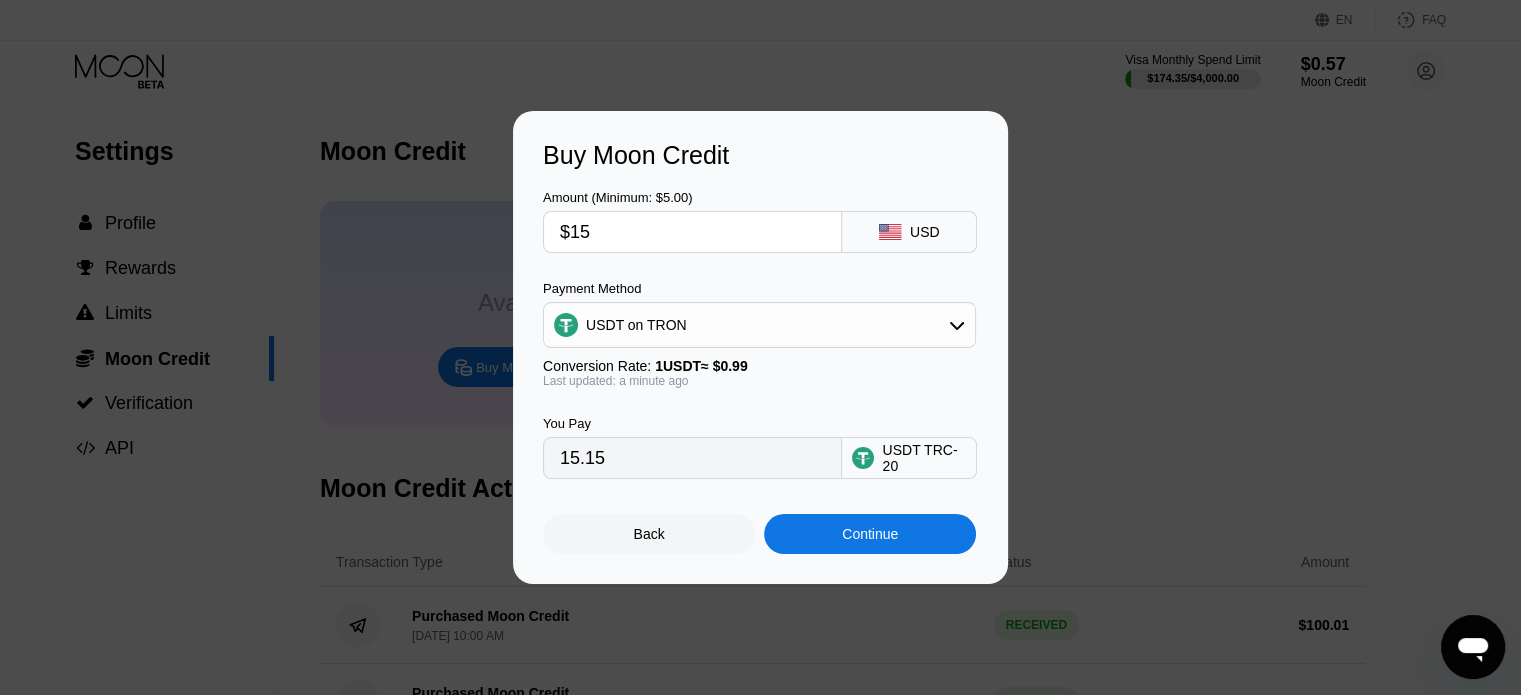 type on "$1" 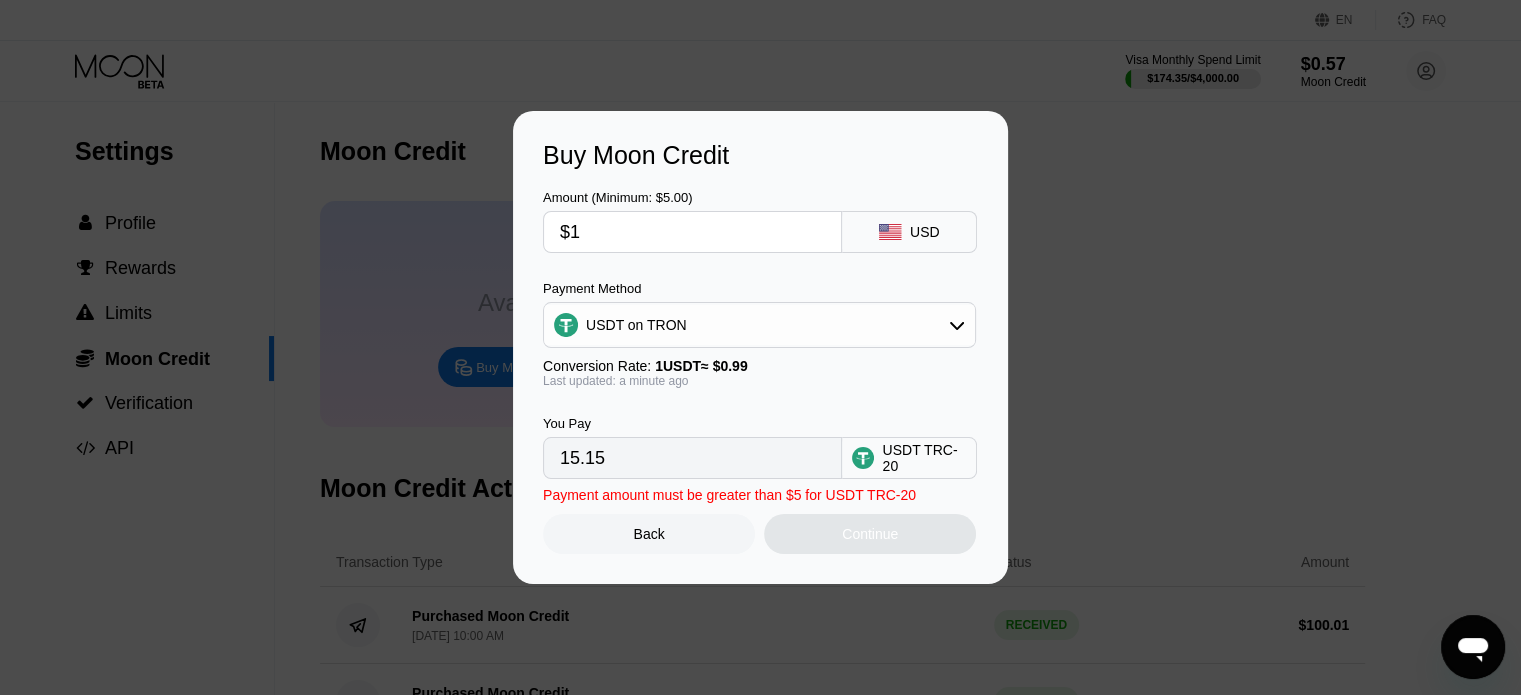 type on "1.01" 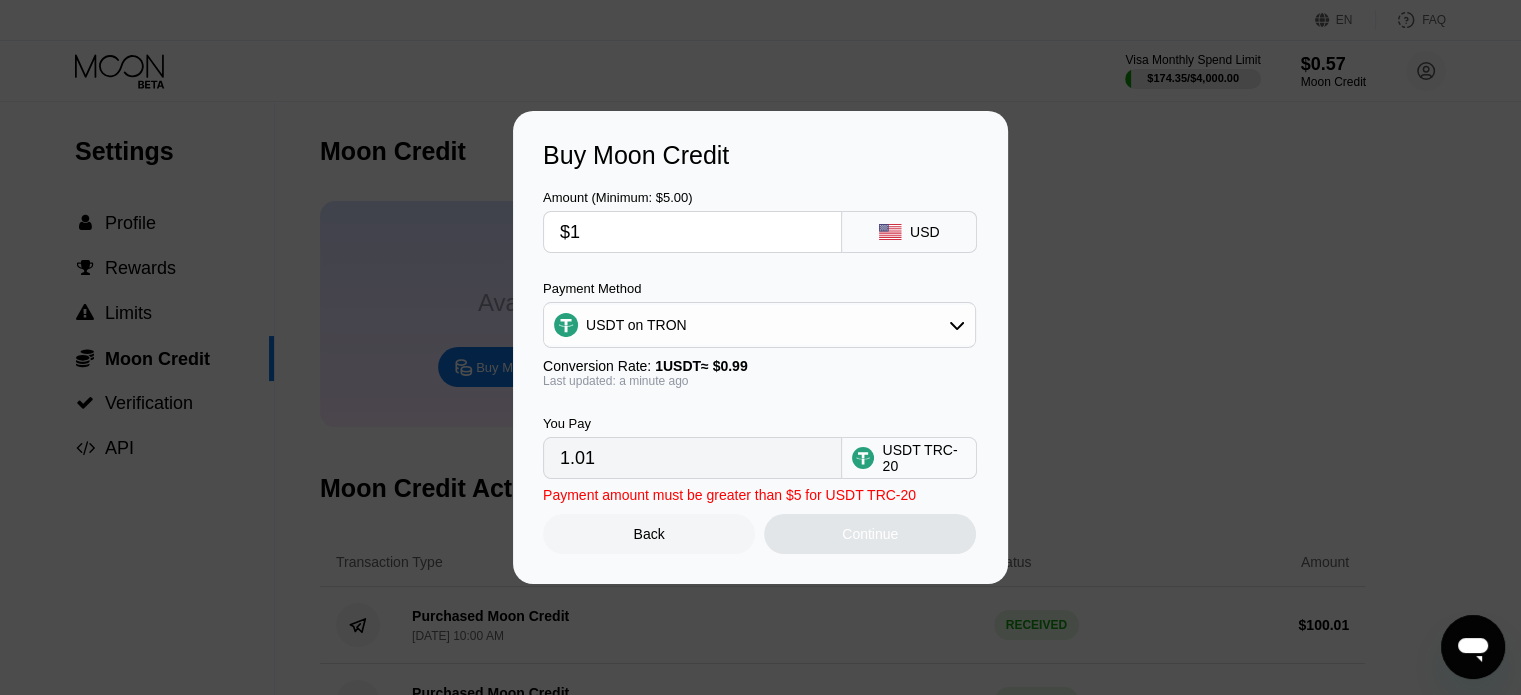 type on "$10" 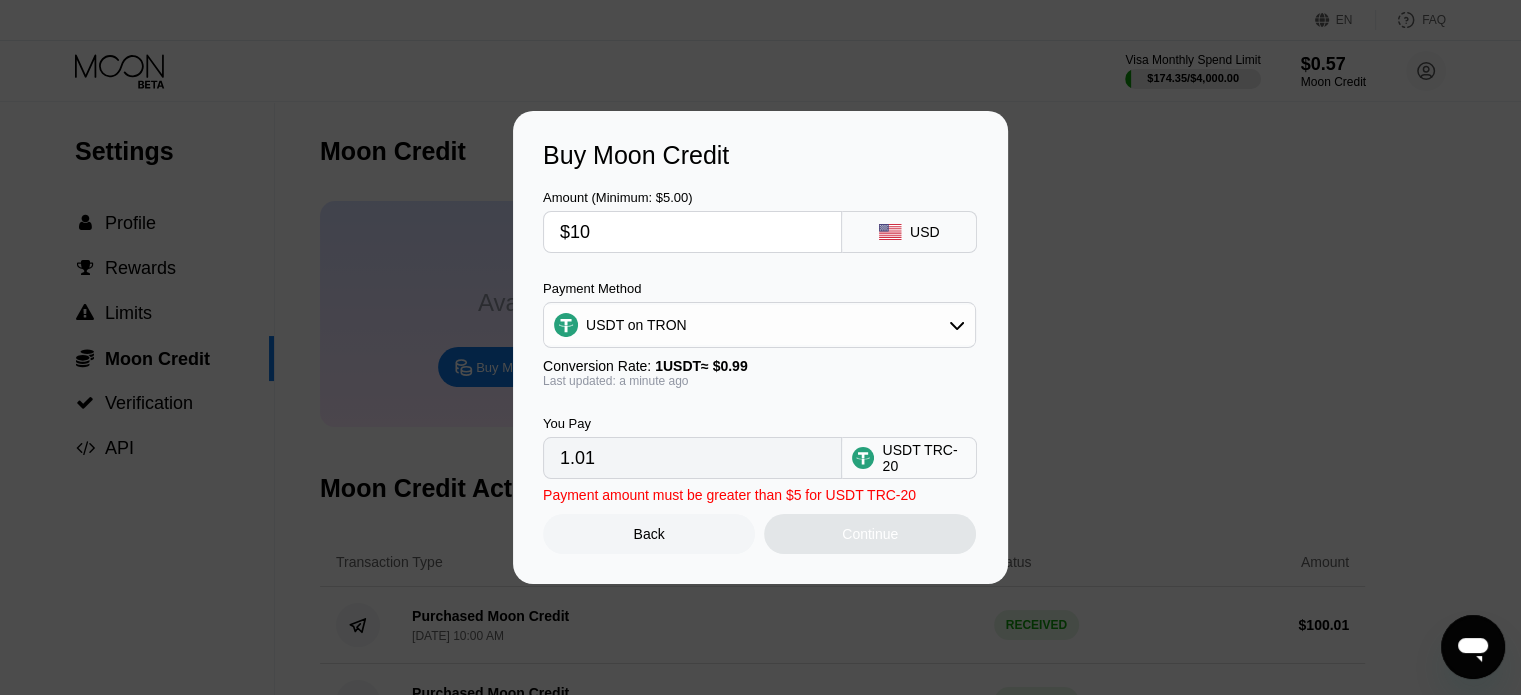 type on "10.10" 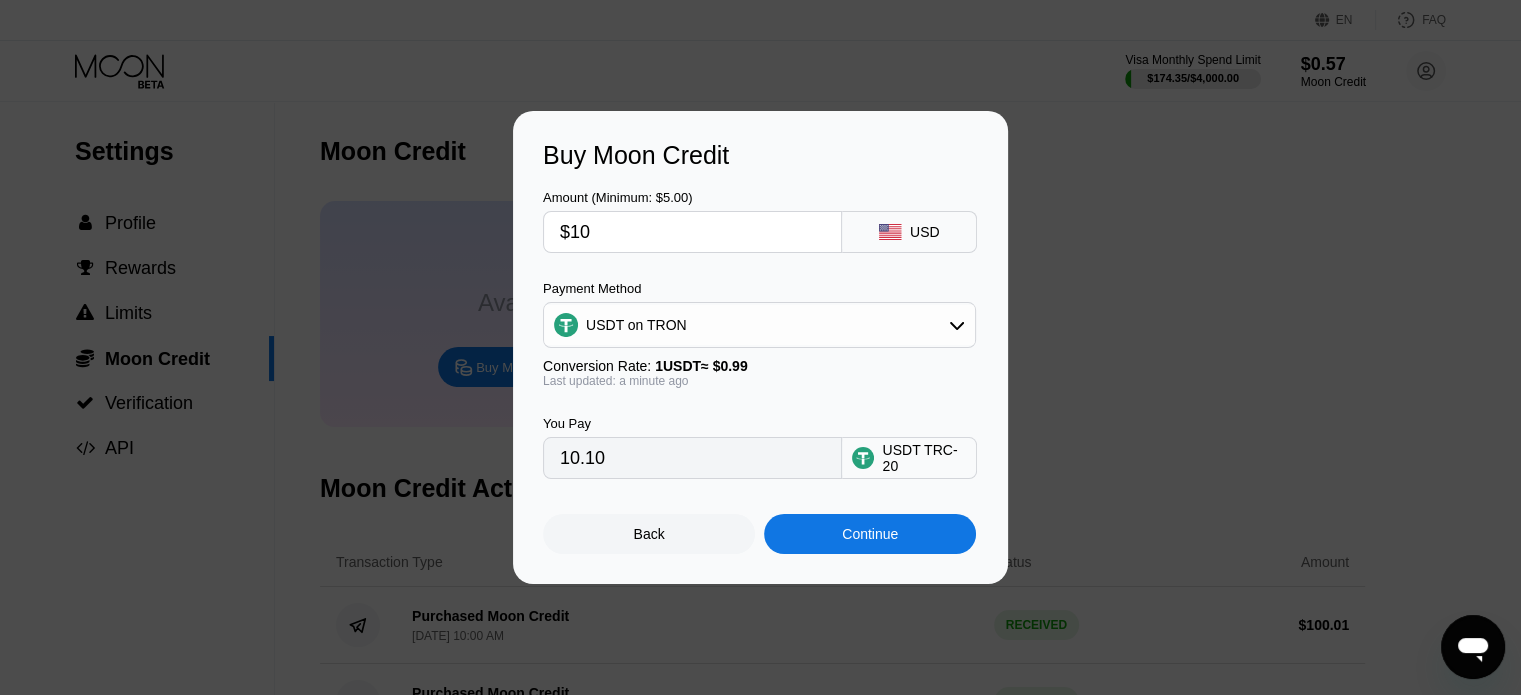 type on "$100" 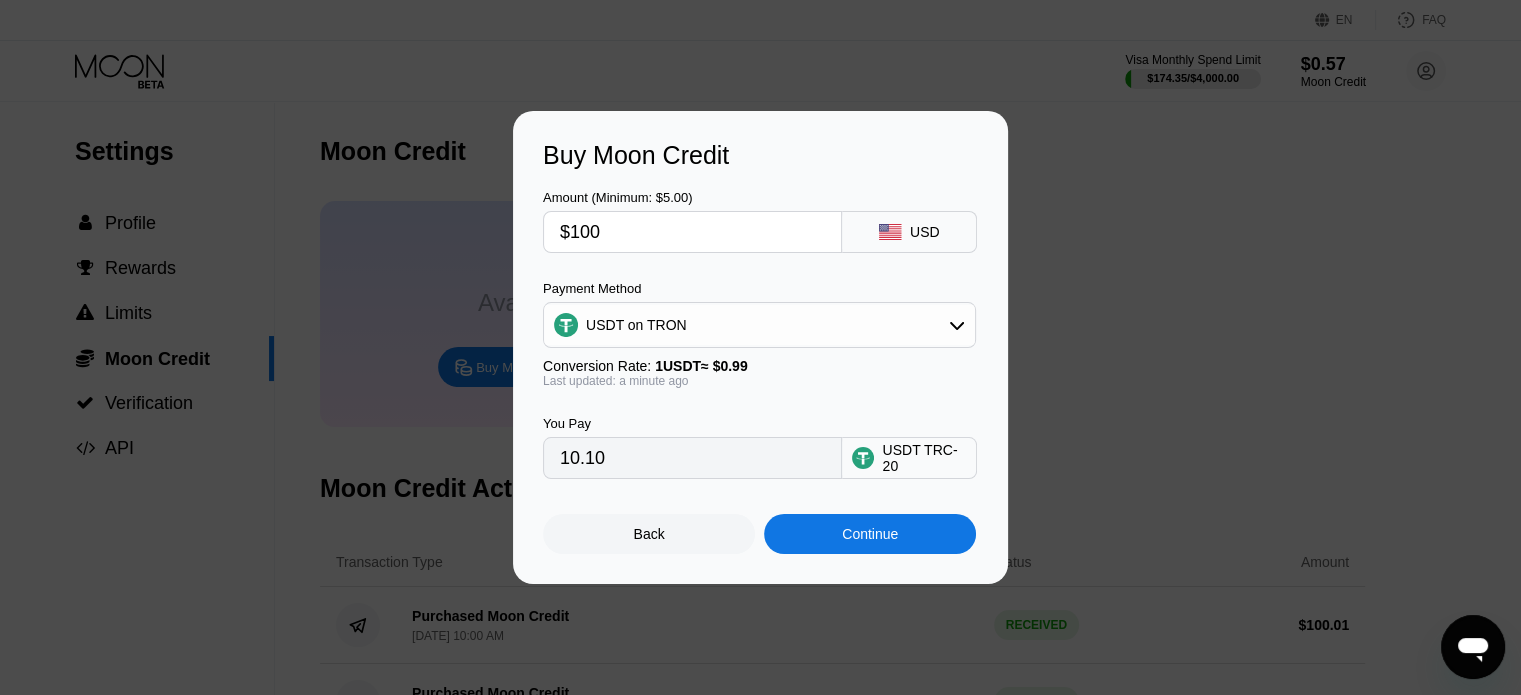 type on "101.01" 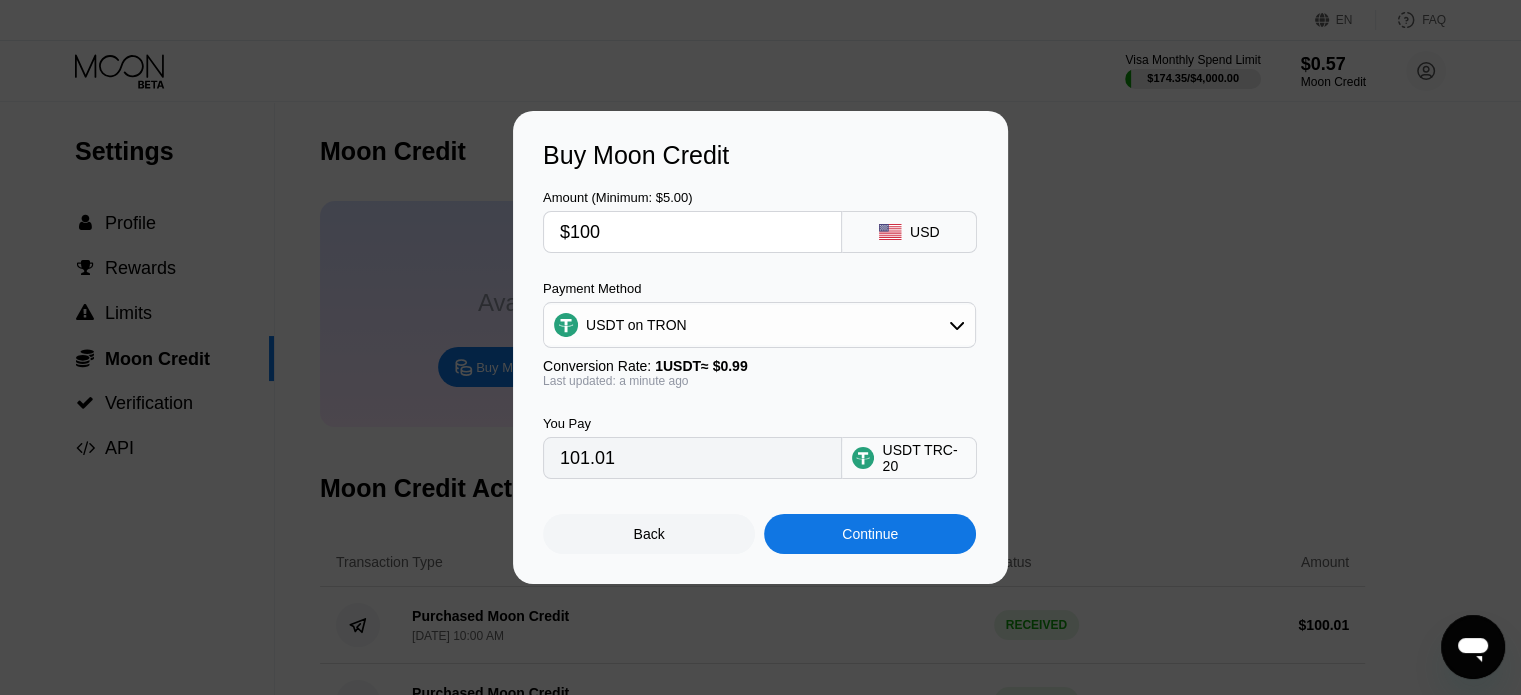 type on "$100" 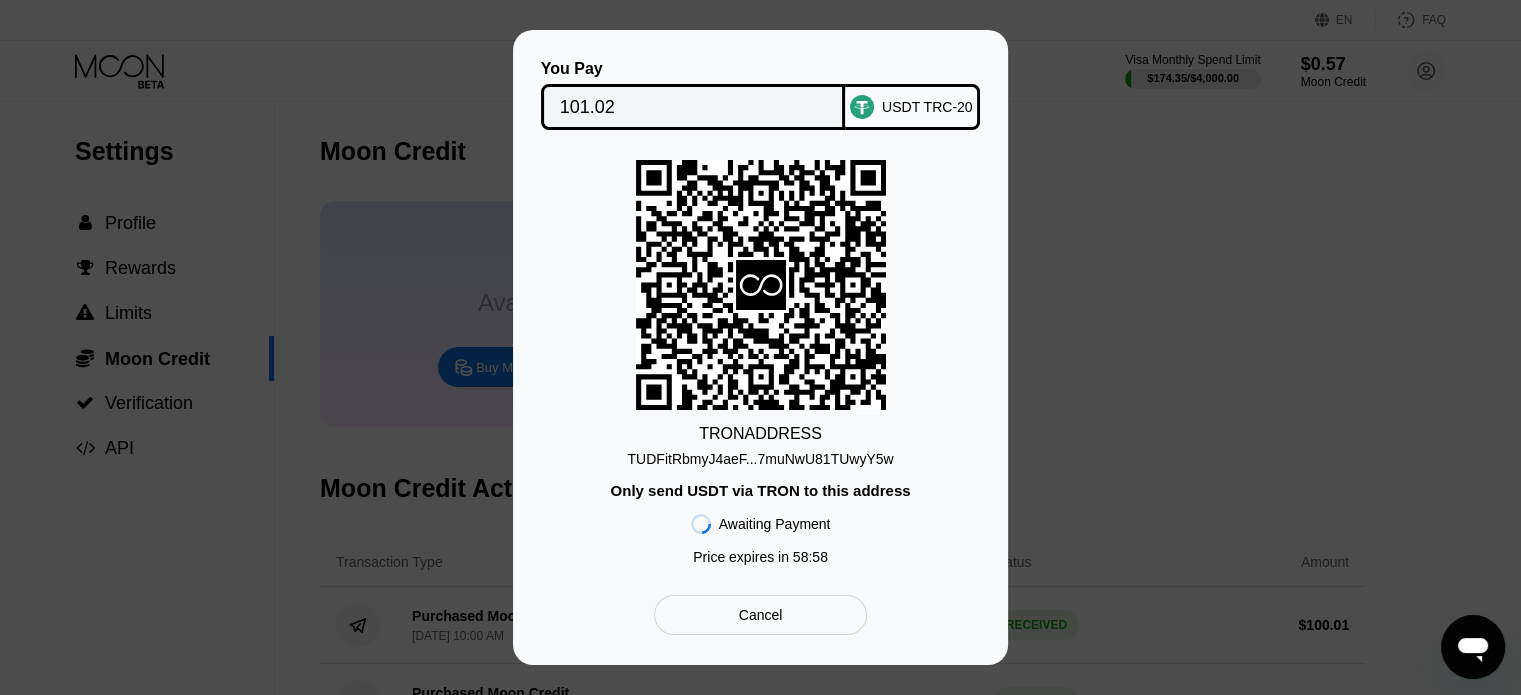 click on "TUDFitRbmyJ4aeF...7muNwU81TUwyY5w" at bounding box center (760, 459) 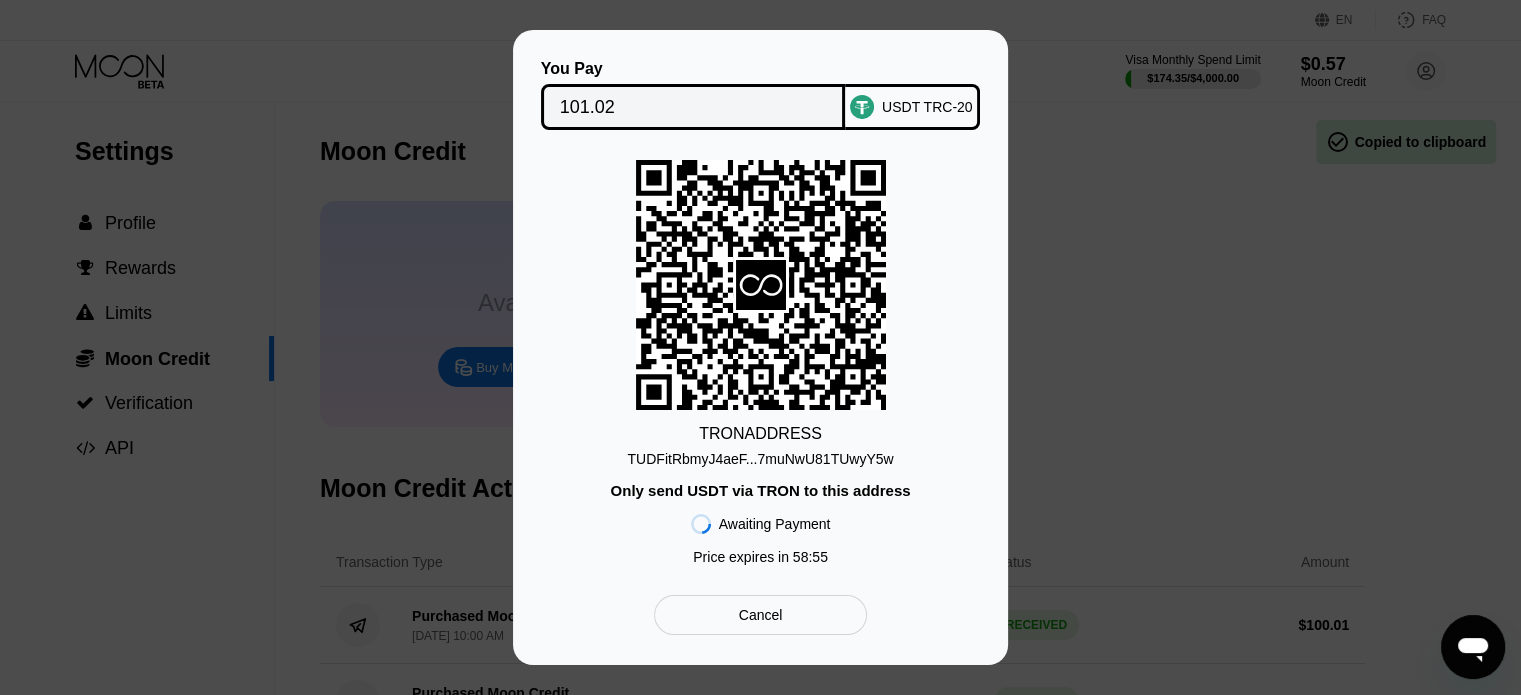click on "TRON  ADDRESS TUDFitRbmyJ4aeF...7muNwU81TUwyY5w Only send USDT via TRON to this address Awaiting Payment Price expires in   58 : 55" at bounding box center (760, 367) 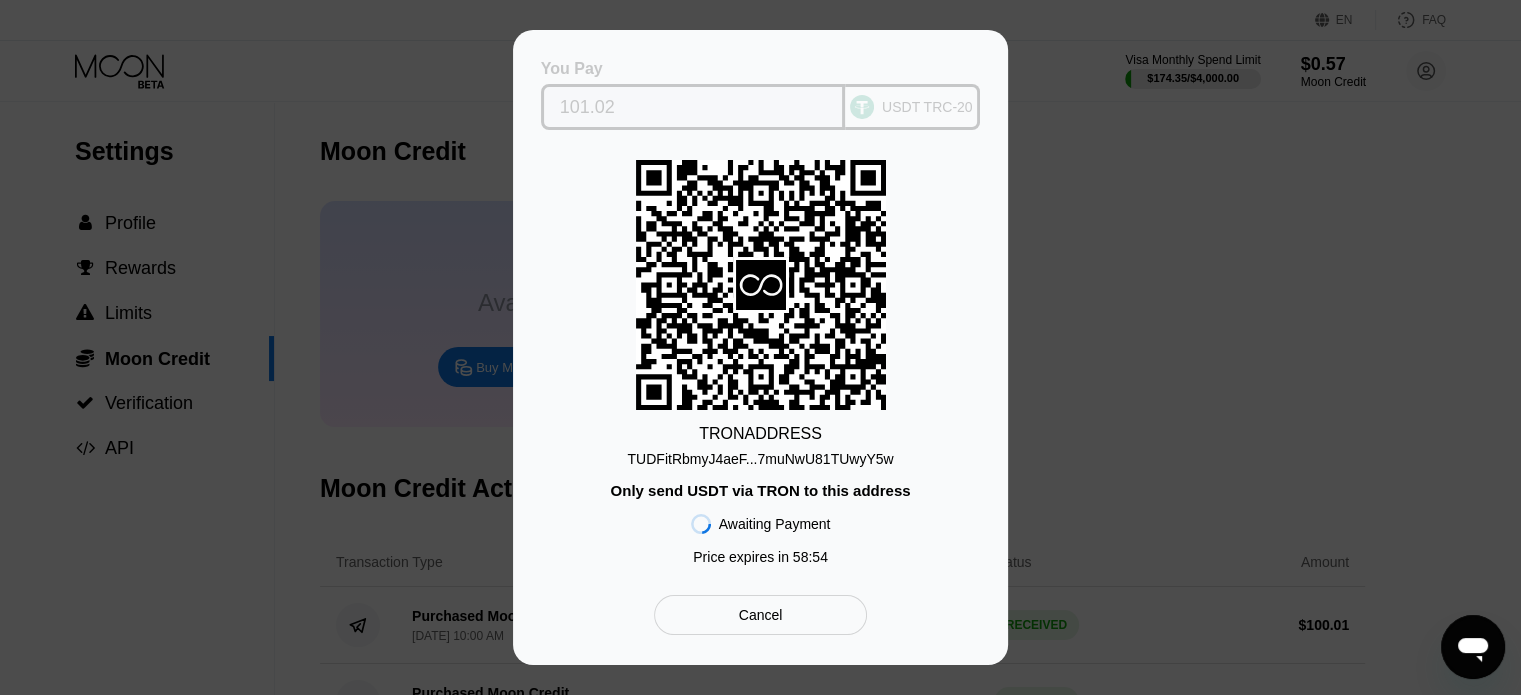 drag, startPoint x: 652, startPoint y: 97, endPoint x: 404, endPoint y: 92, distance: 248.0504 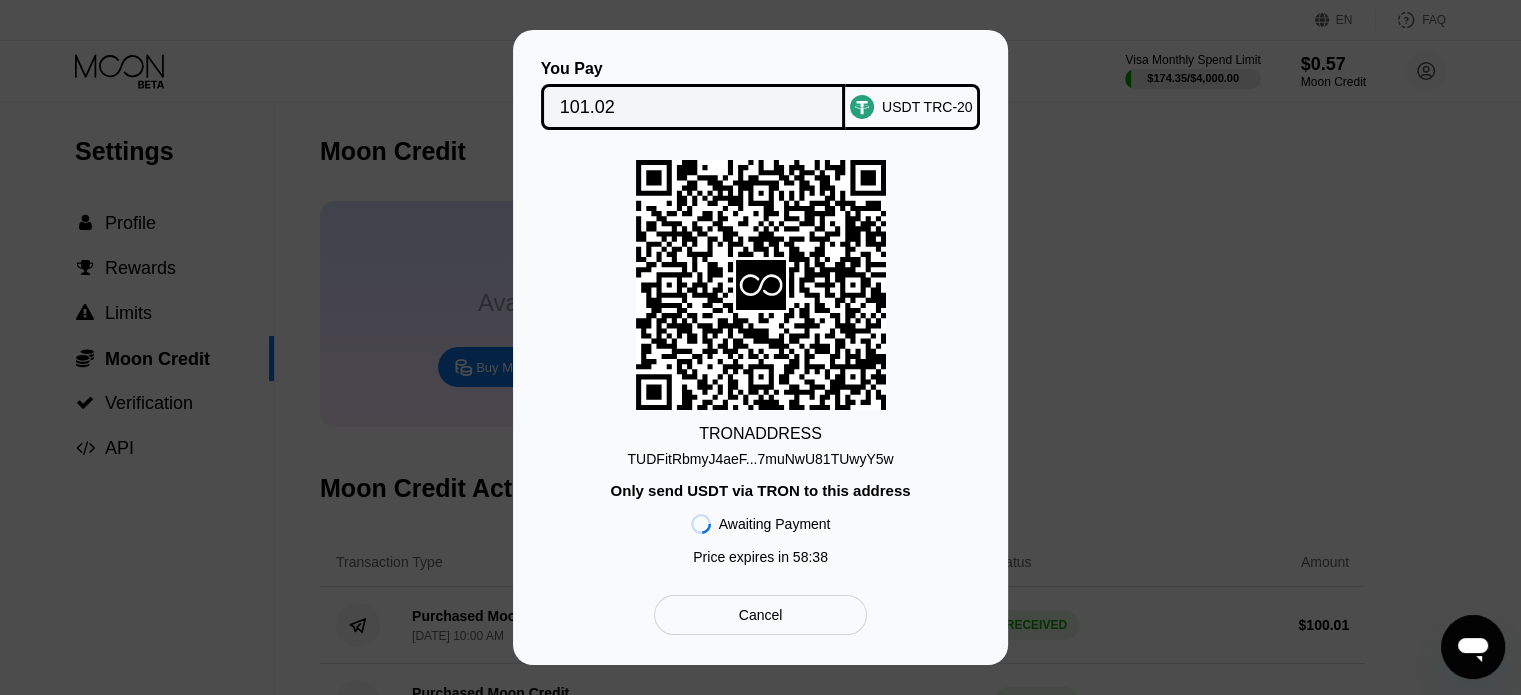 click on "TRON  ADDRESS TUDFitRbmyJ4aeF...7muNwU81TUwyY5w Only send USDT via TRON to this address Awaiting Payment Price expires in   58 : 38" at bounding box center (760, 367) 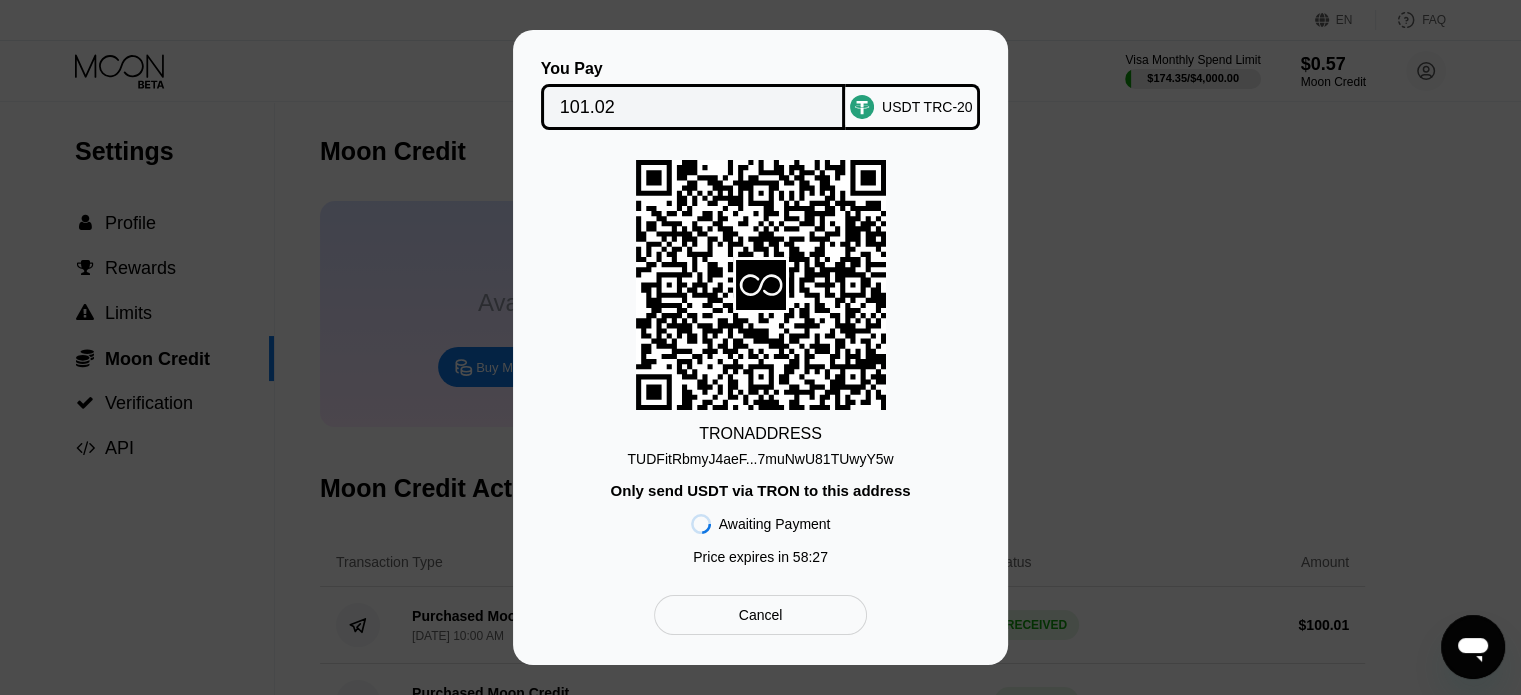 click on "TRON  ADDRESS TUDFitRbmyJ4aeF...7muNwU81TUwyY5w Only send USDT via TRON to this address Awaiting Payment Price expires in   58 : 27" at bounding box center (760, 367) 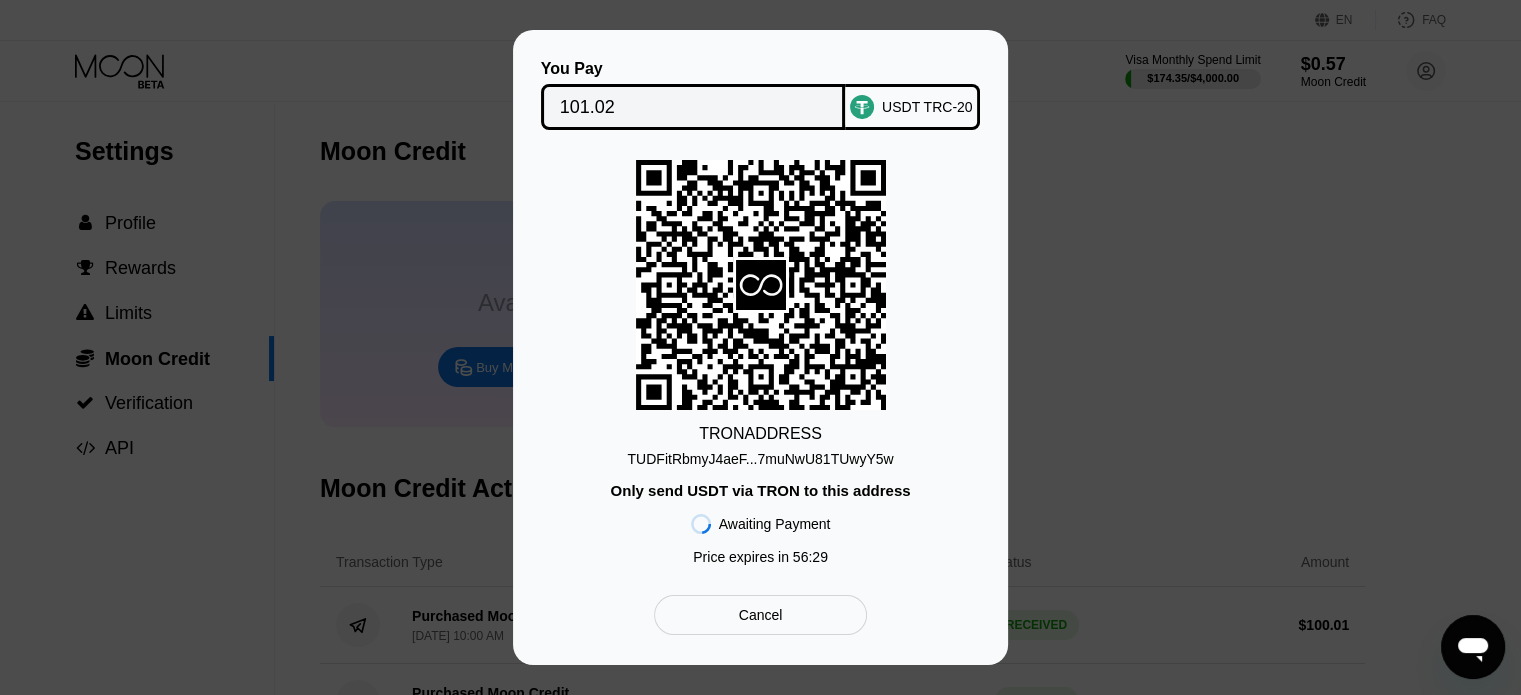 click on "TRON  ADDRESS TUDFitRbmyJ4aeF...7muNwU81TUwyY5w Only send USDT via TRON to this address Awaiting Payment Price expires in   56 : 29" at bounding box center (760, 367) 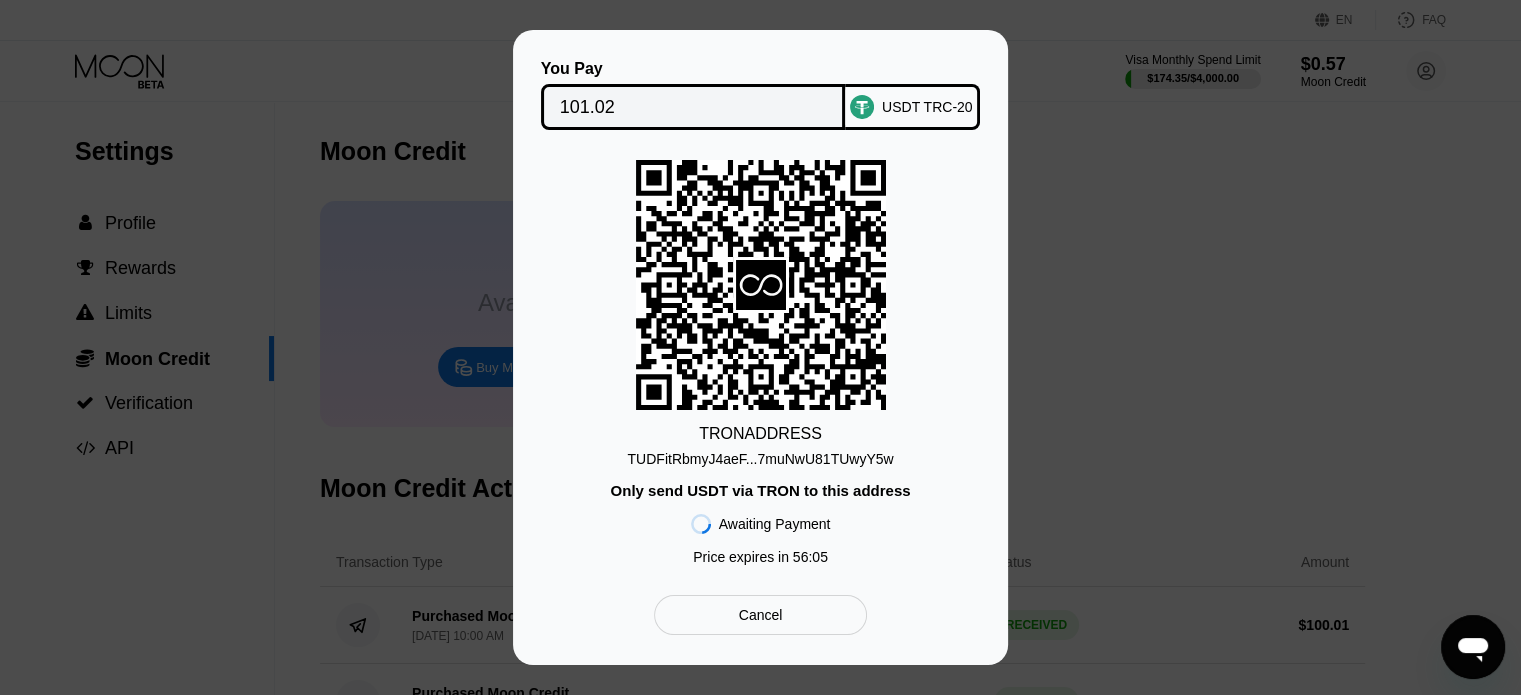 click on "TRON  ADDRESS TUDFitRbmyJ4aeF...7muNwU81TUwyY5w Only send USDT via TRON to this address Awaiting Payment Price expires in   56 : 05" at bounding box center (760, 367) 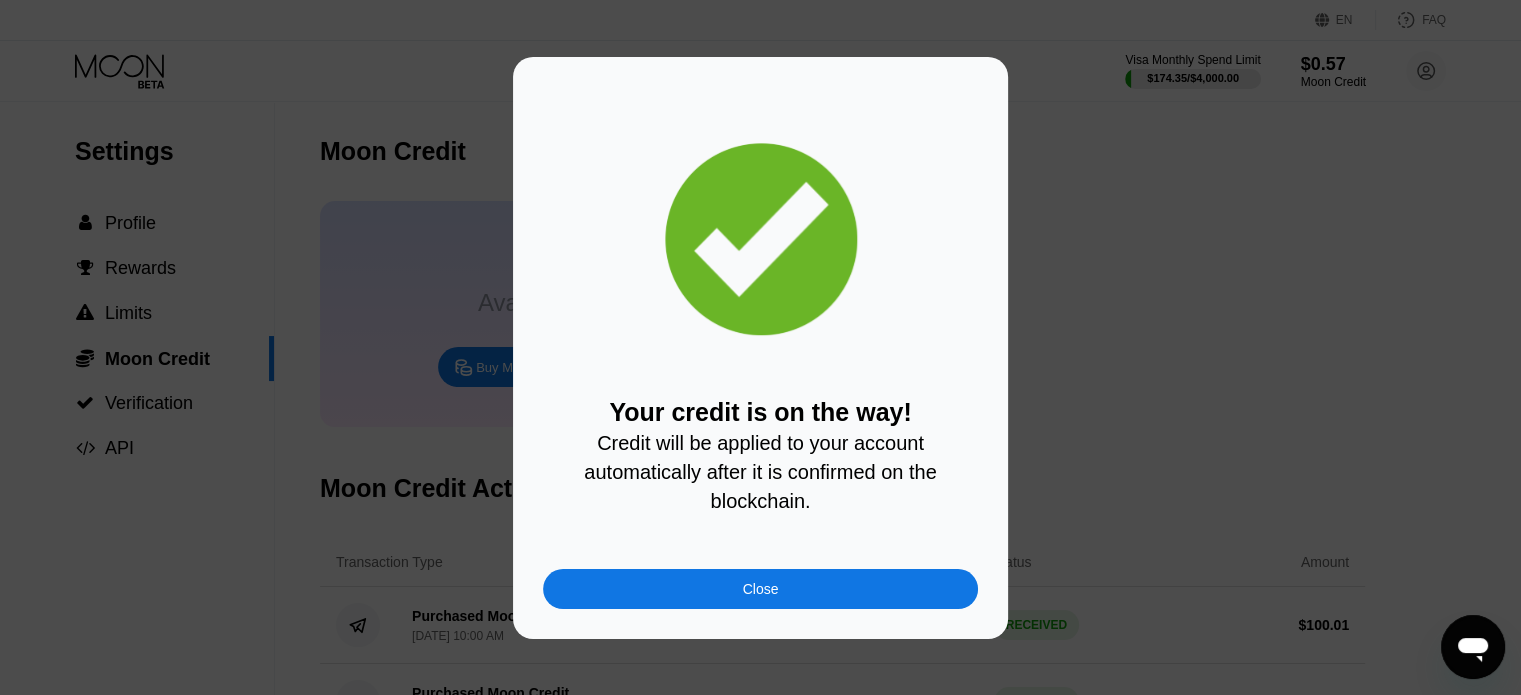 click on "Close" at bounding box center (760, 589) 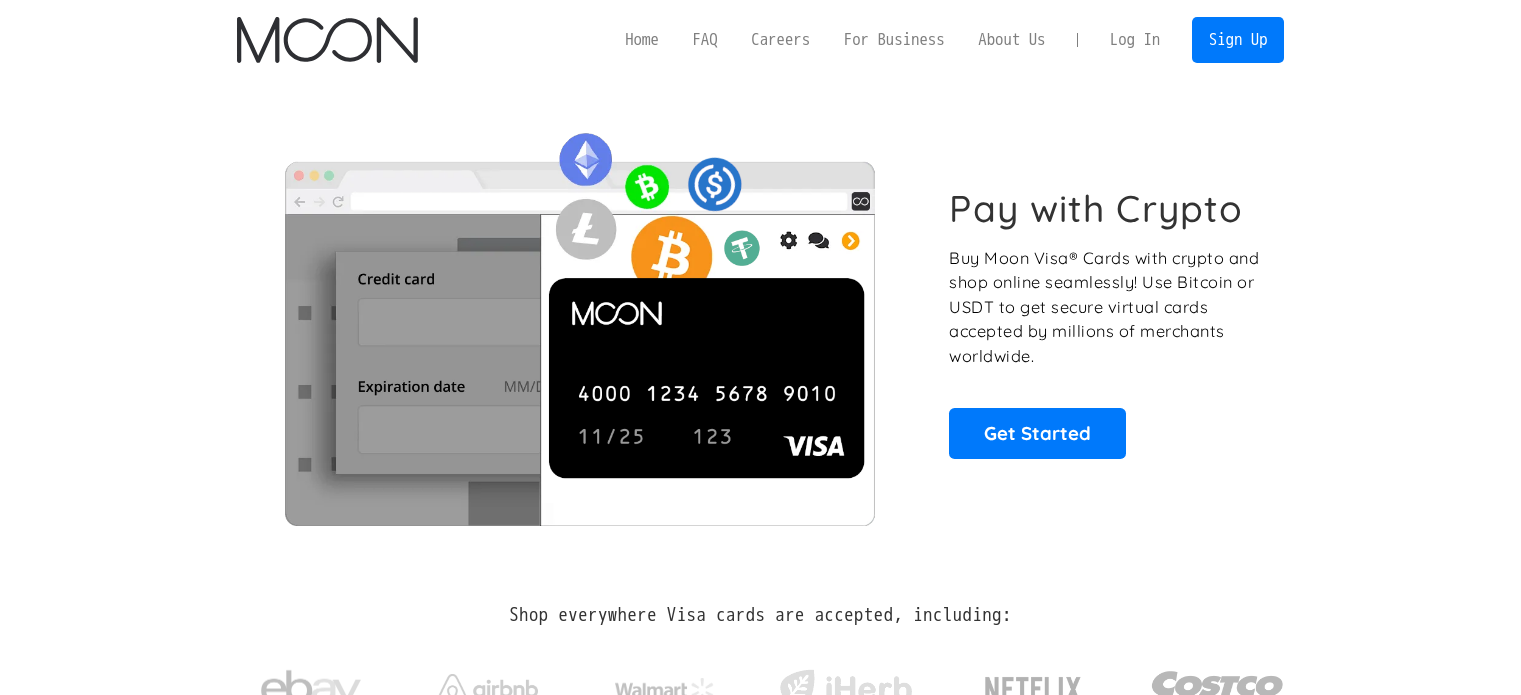 scroll, scrollTop: 0, scrollLeft: 0, axis: both 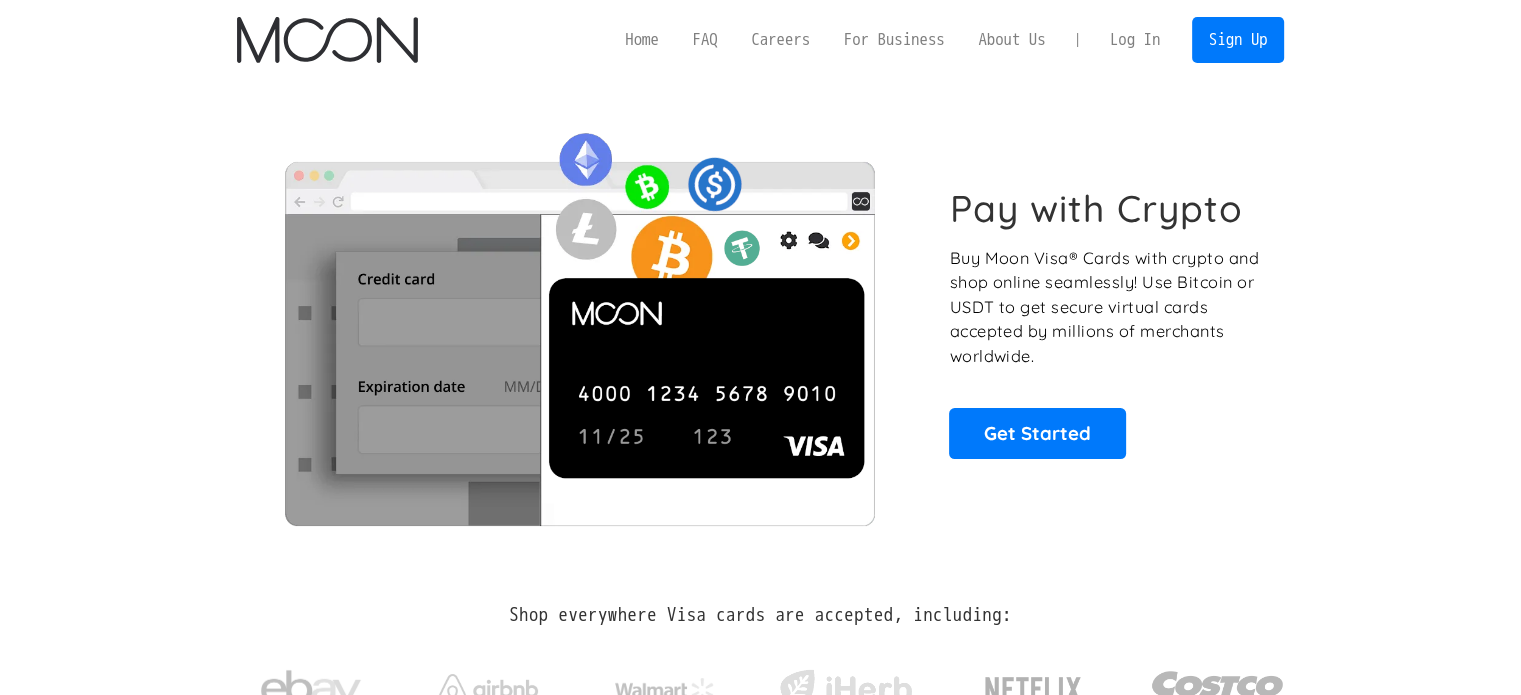 click on "Log In" at bounding box center (1135, 40) 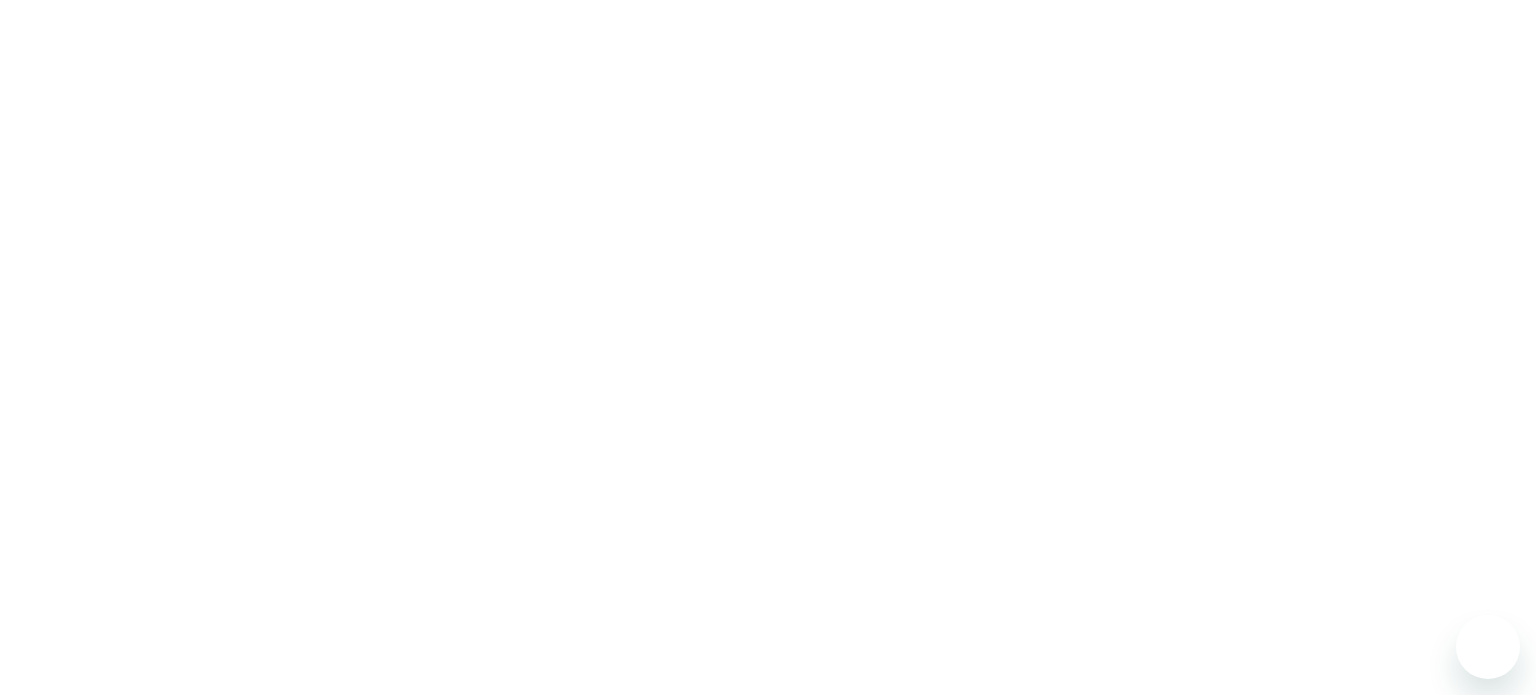 scroll, scrollTop: 0, scrollLeft: 0, axis: both 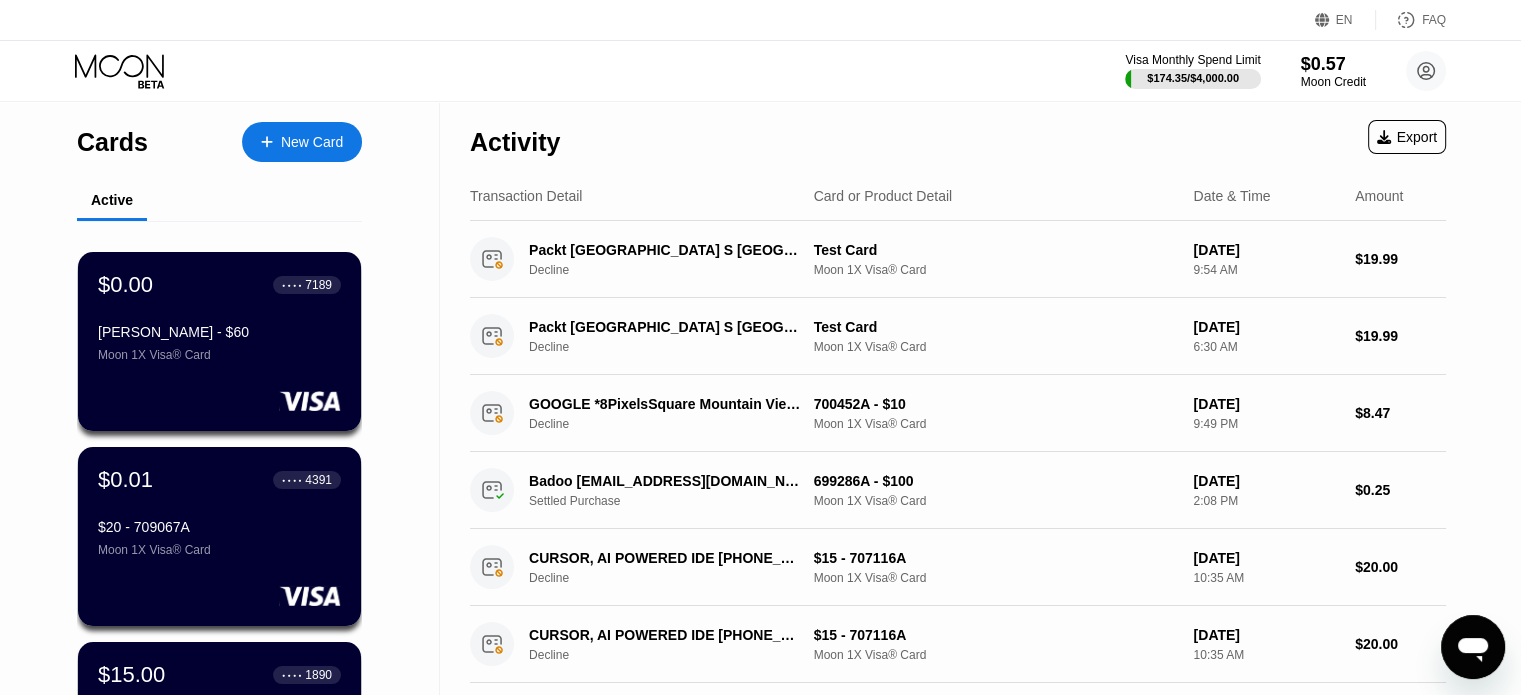 click on "Visa Monthly Spend Limit $174.35 / $4,000.00 $0.57 Moon Credit [PERSON_NAME] [EMAIL_ADDRESS][DOMAIN_NAME]  Home Settings Support Careers About Us Log out Privacy policy Terms" at bounding box center [760, 71] 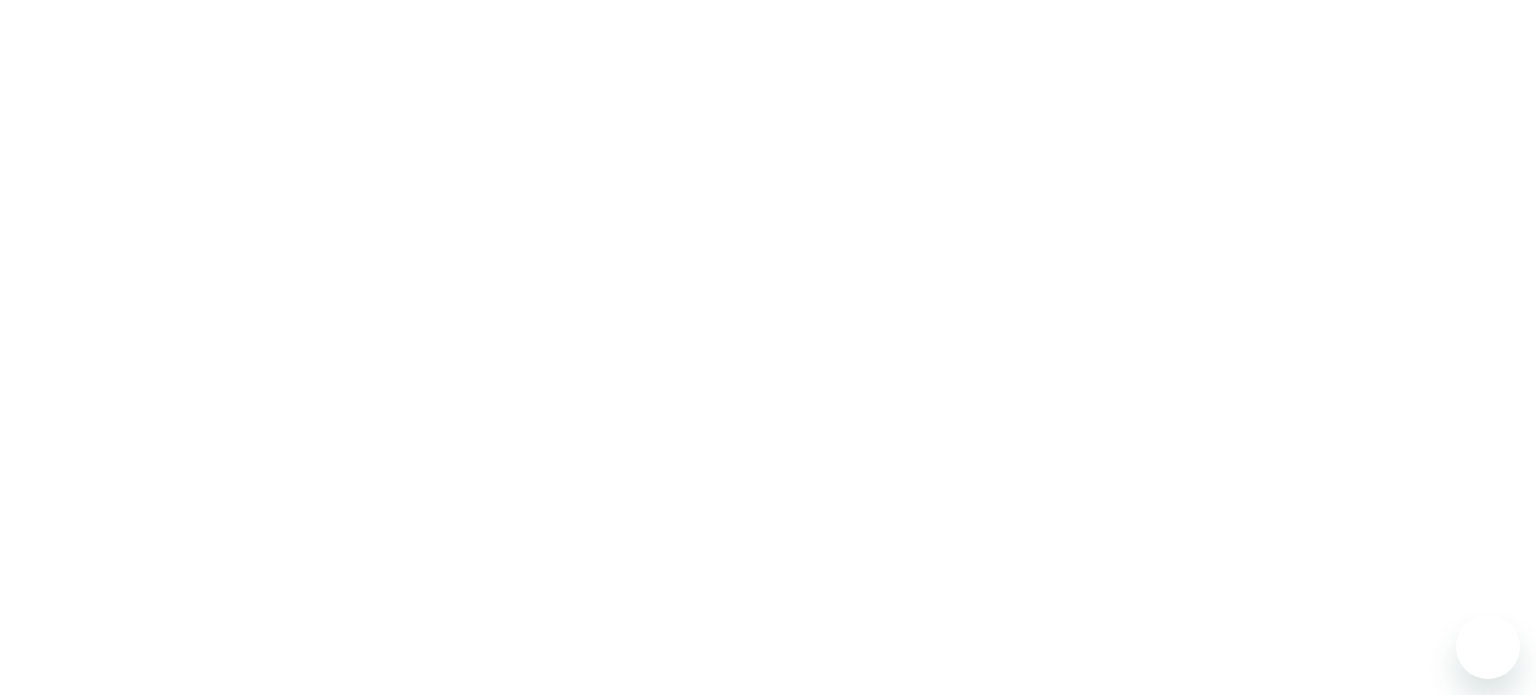 scroll, scrollTop: 0, scrollLeft: 0, axis: both 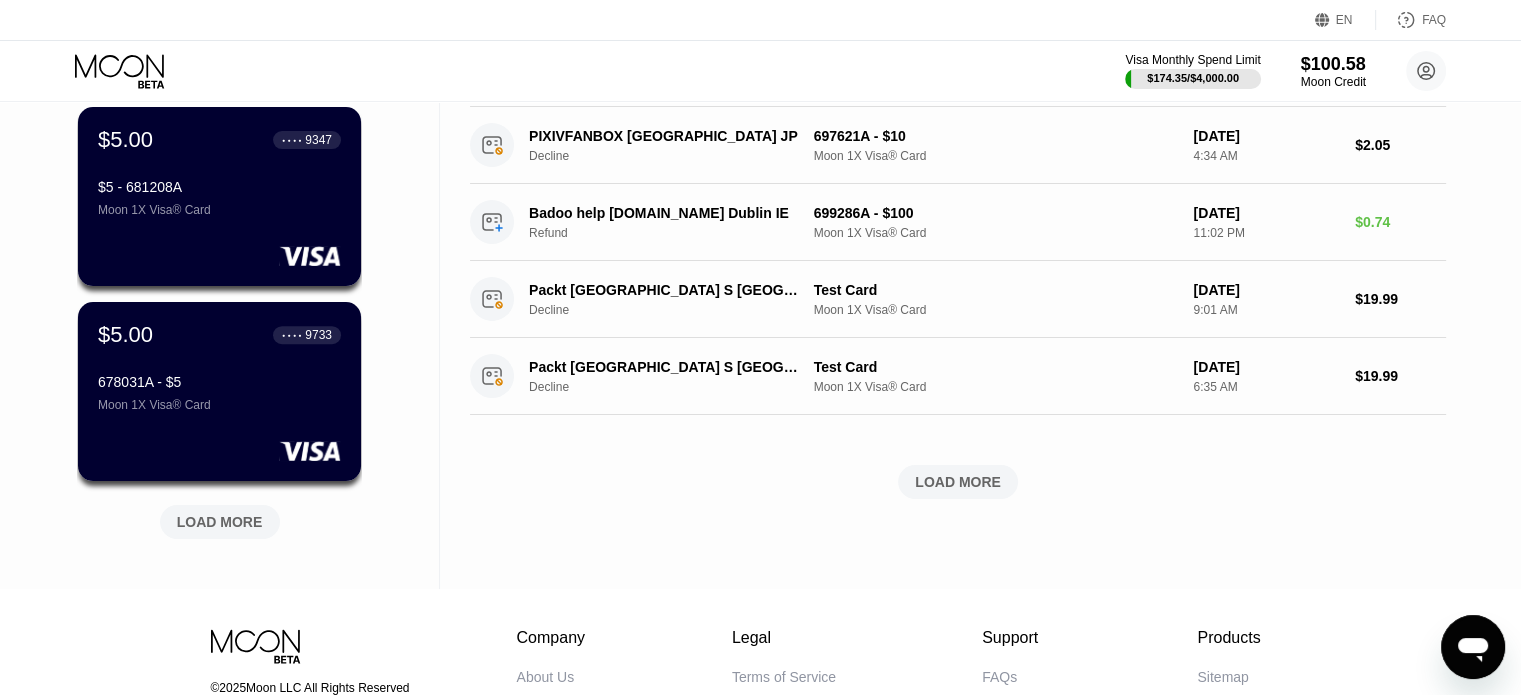 click on "LOAD MORE" at bounding box center [220, 522] 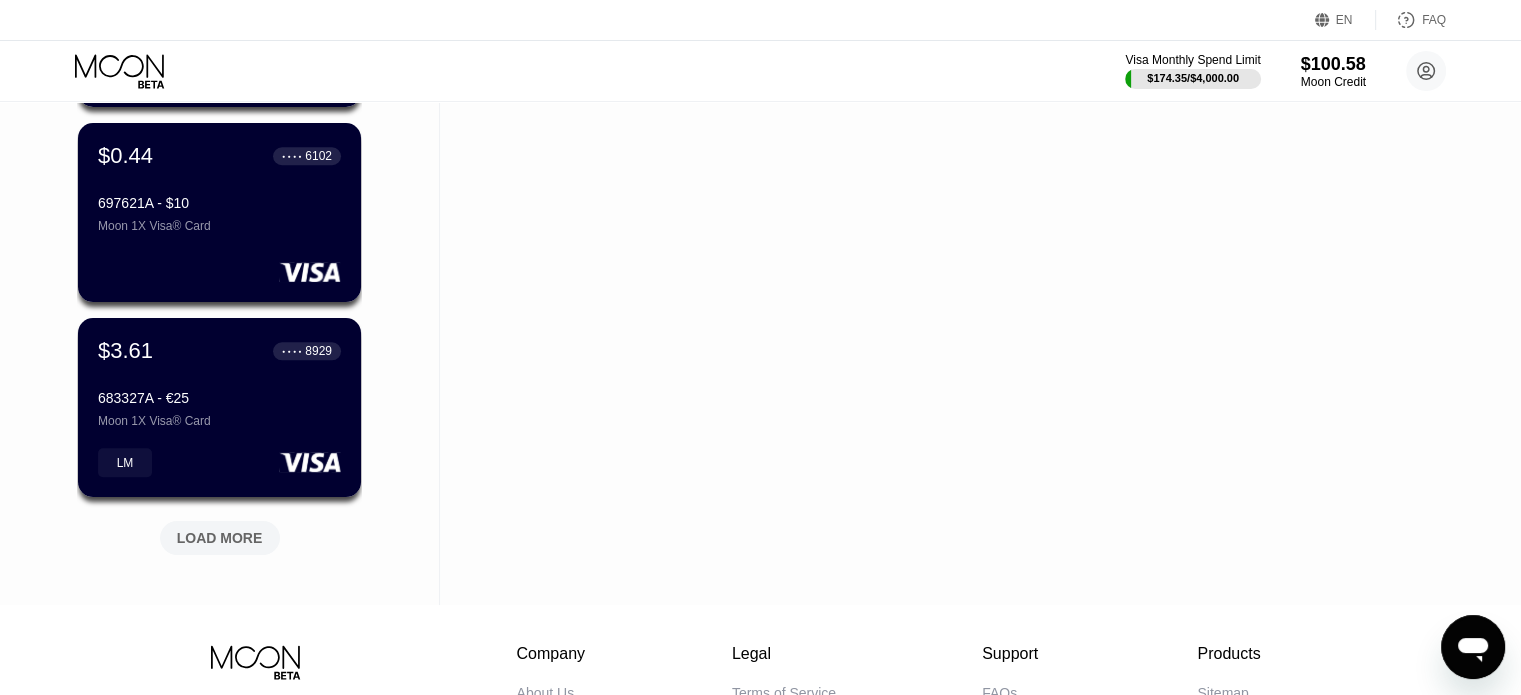 scroll, scrollTop: 1700, scrollLeft: 0, axis: vertical 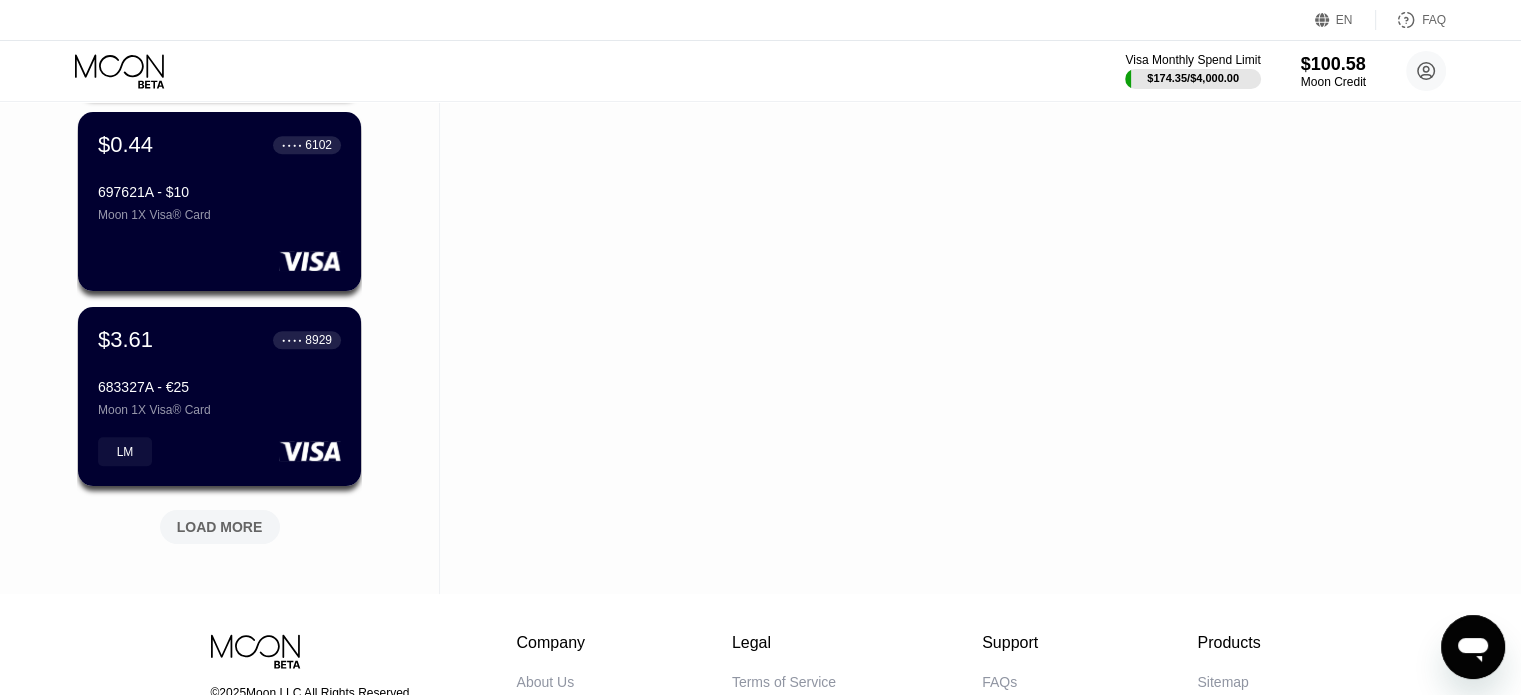 click on "LOAD MORE" at bounding box center [220, 527] 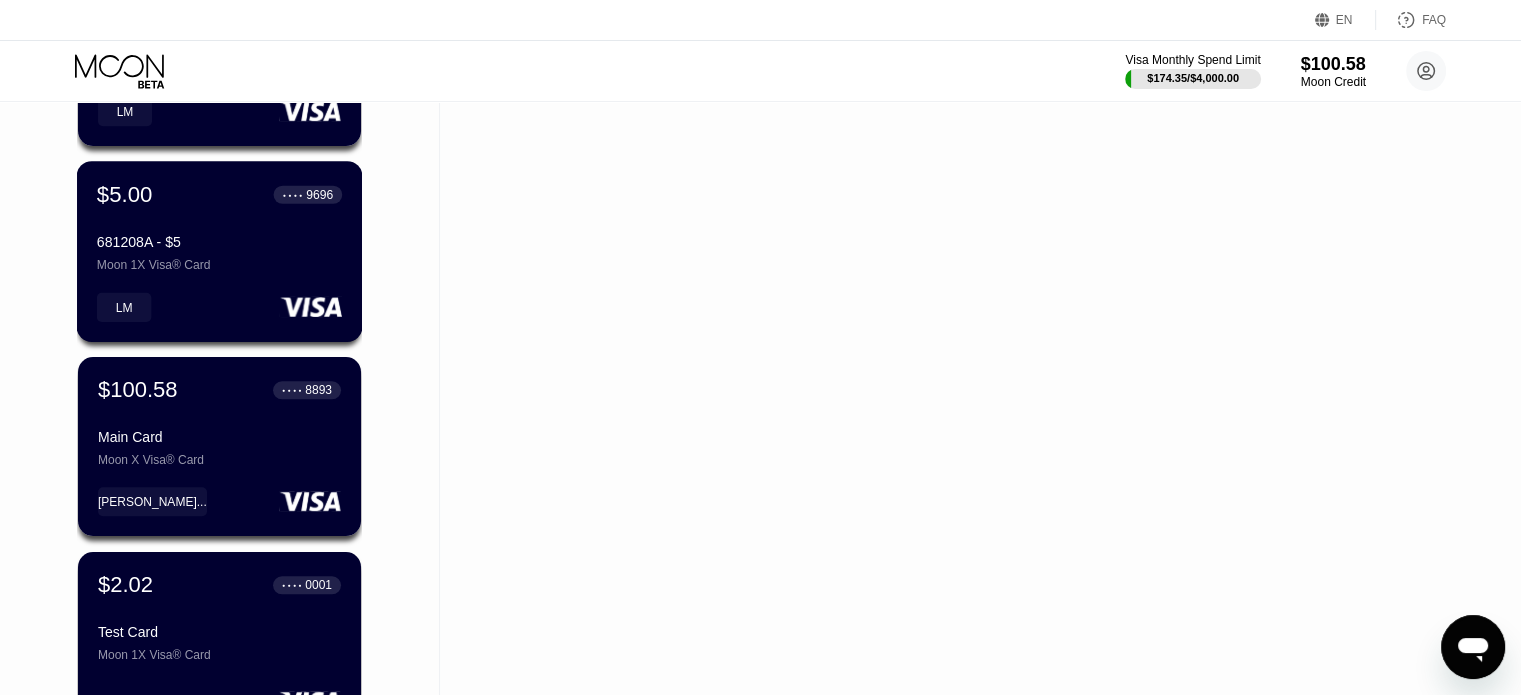scroll, scrollTop: 2044, scrollLeft: 0, axis: vertical 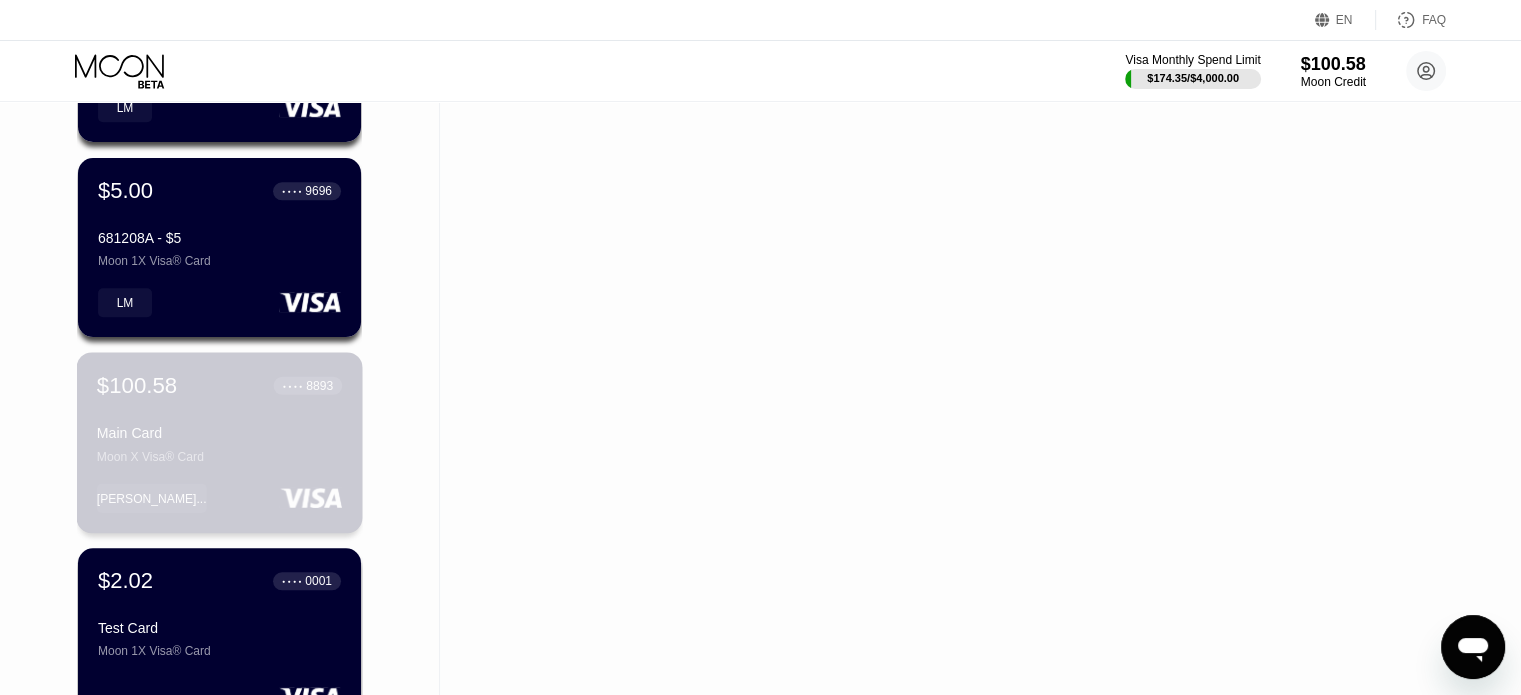click on "Moon X Visa® Card" at bounding box center [219, 456] 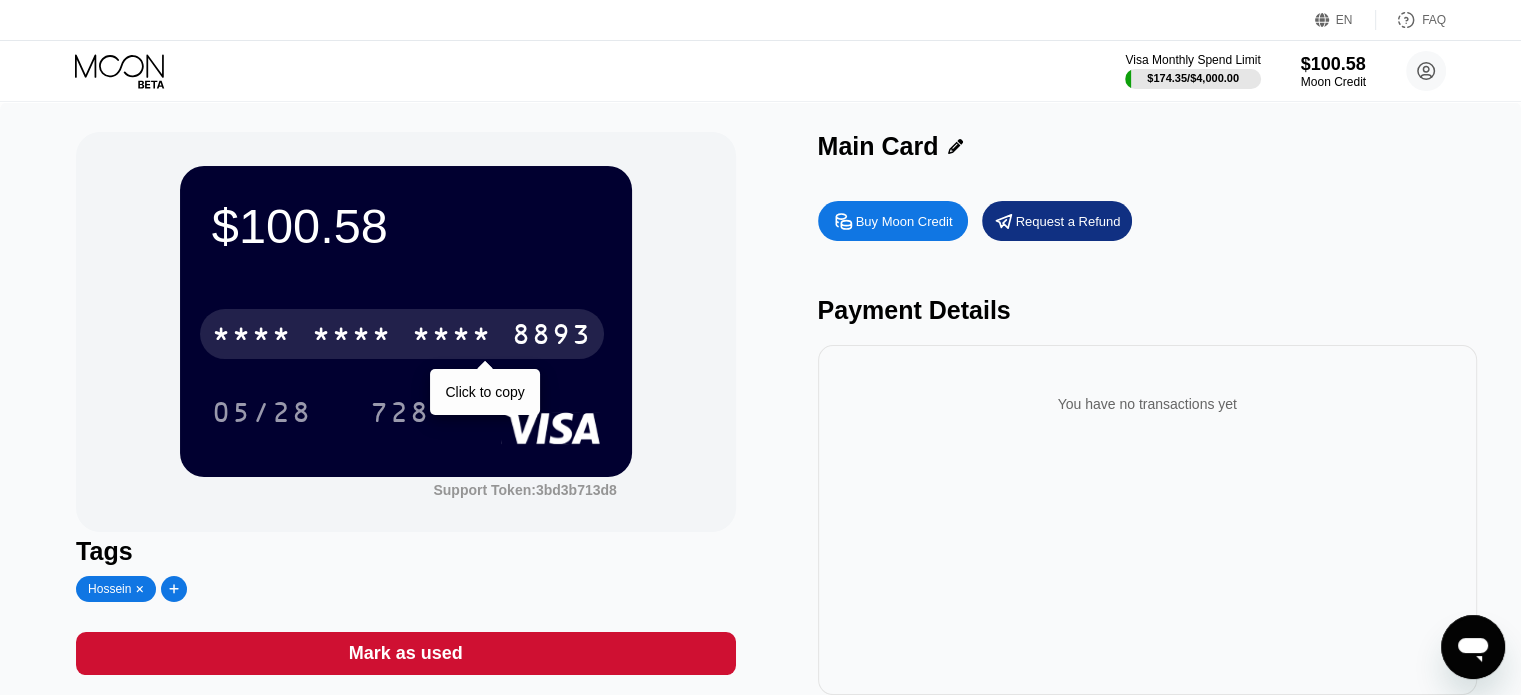 click on "* * * *" at bounding box center (352, 337) 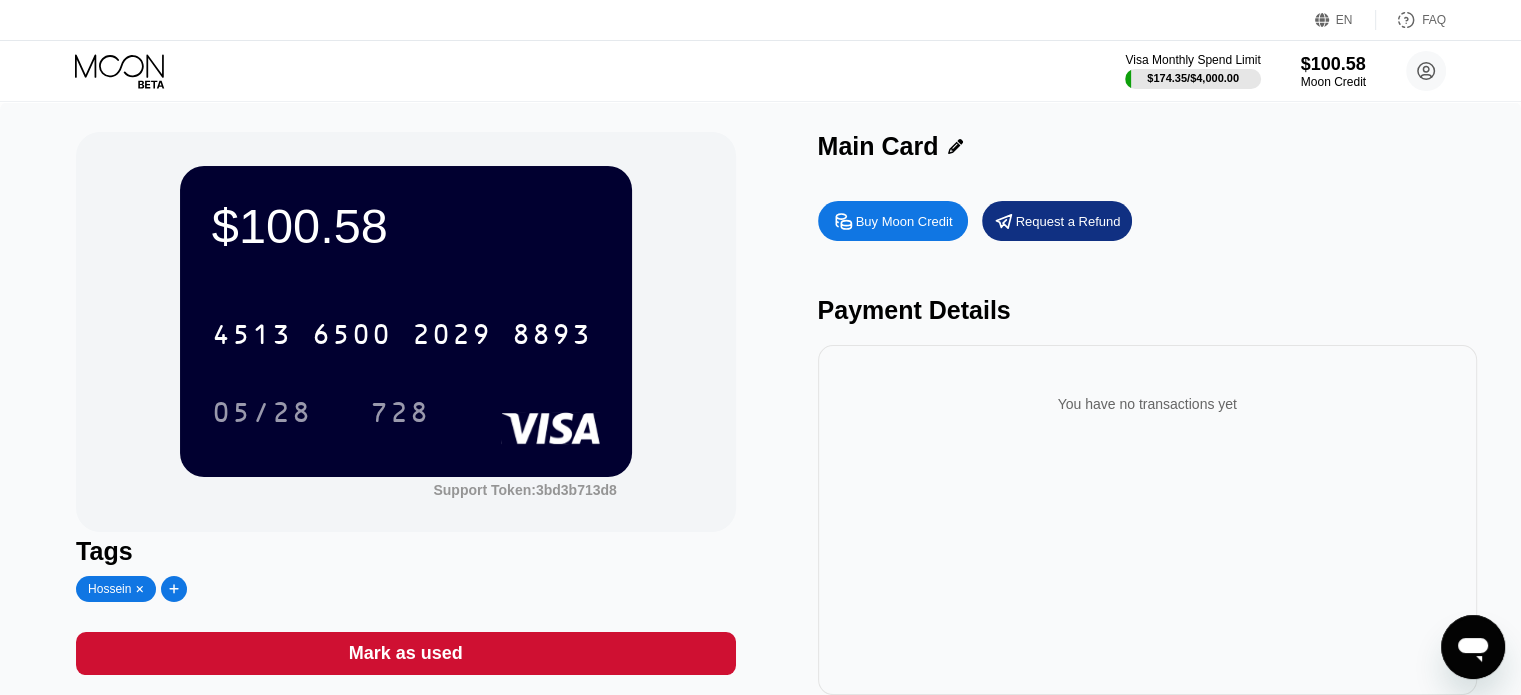 click on "You have no transactions yet" at bounding box center [1147, 520] 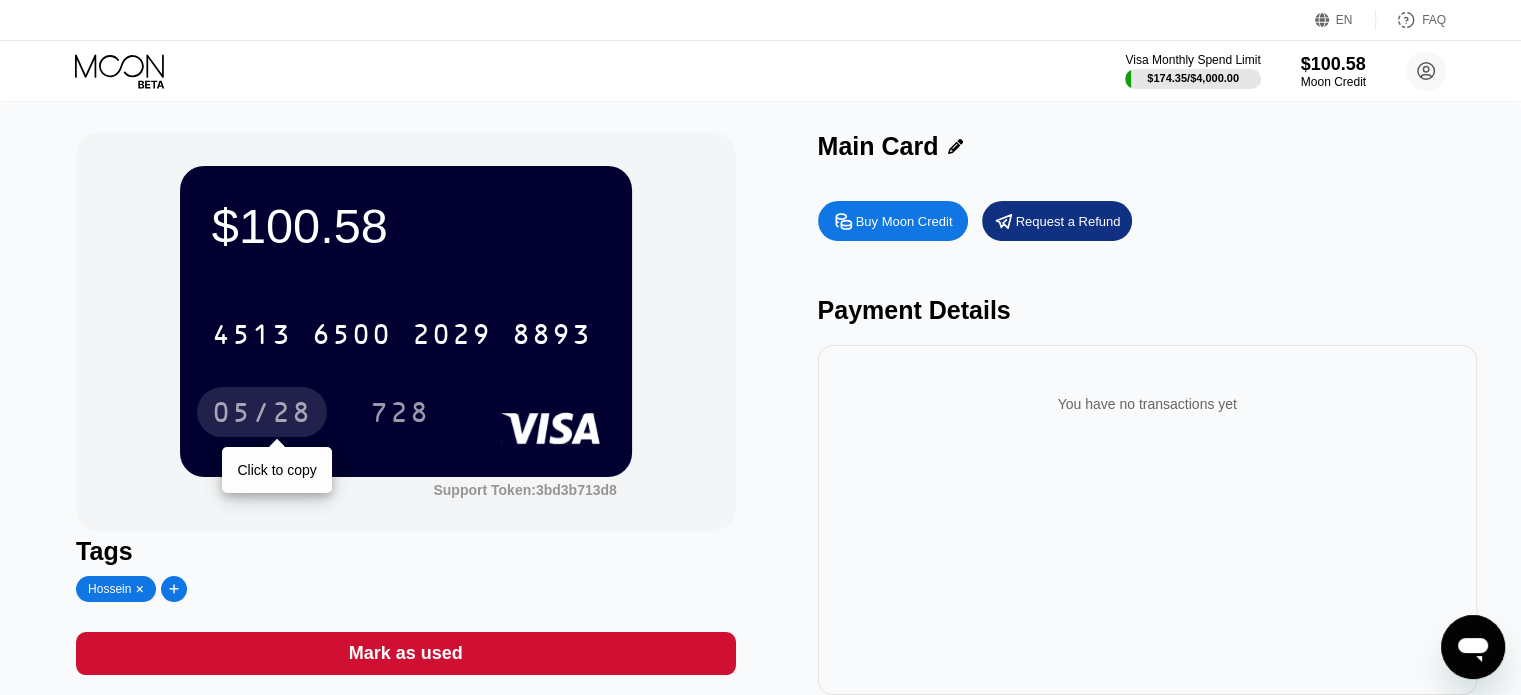 click on "05/28" at bounding box center [262, 412] 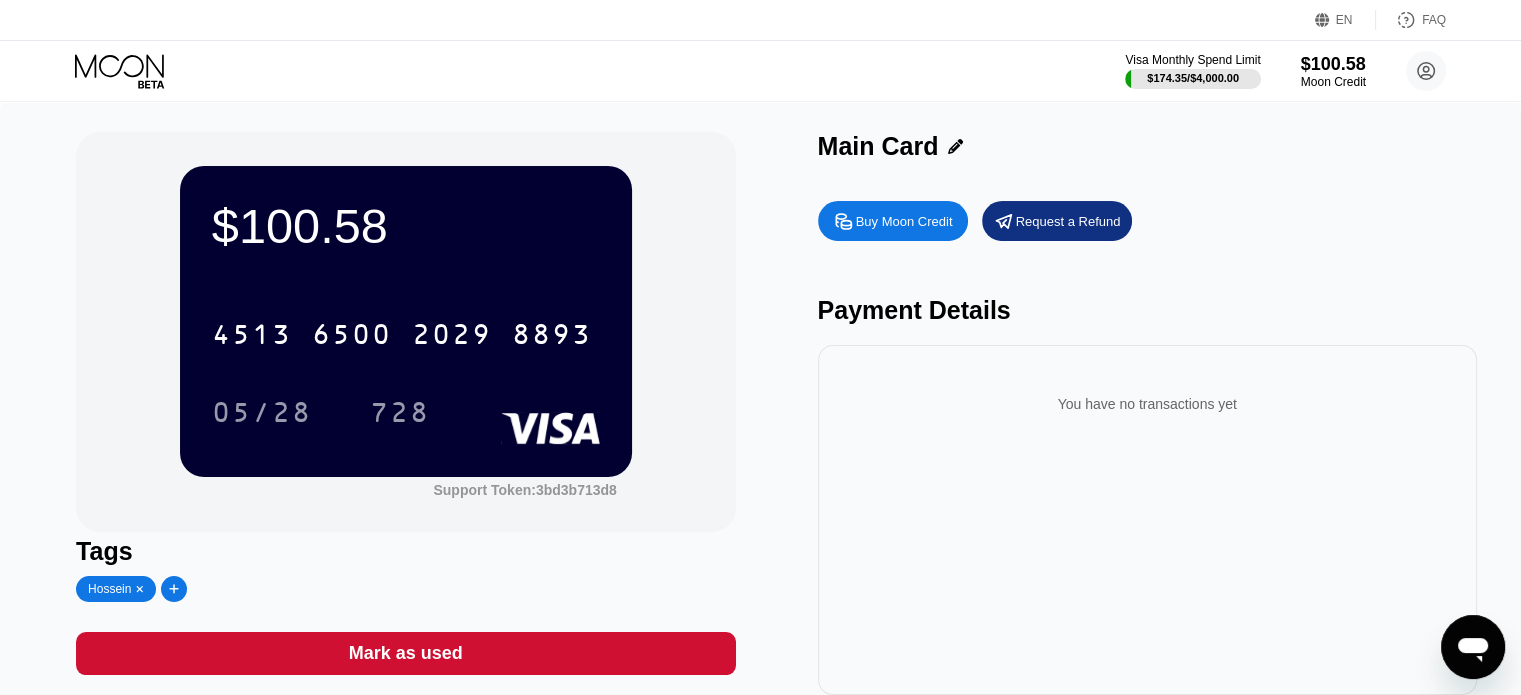 click on "You have no transactions yet" at bounding box center (1147, 520) 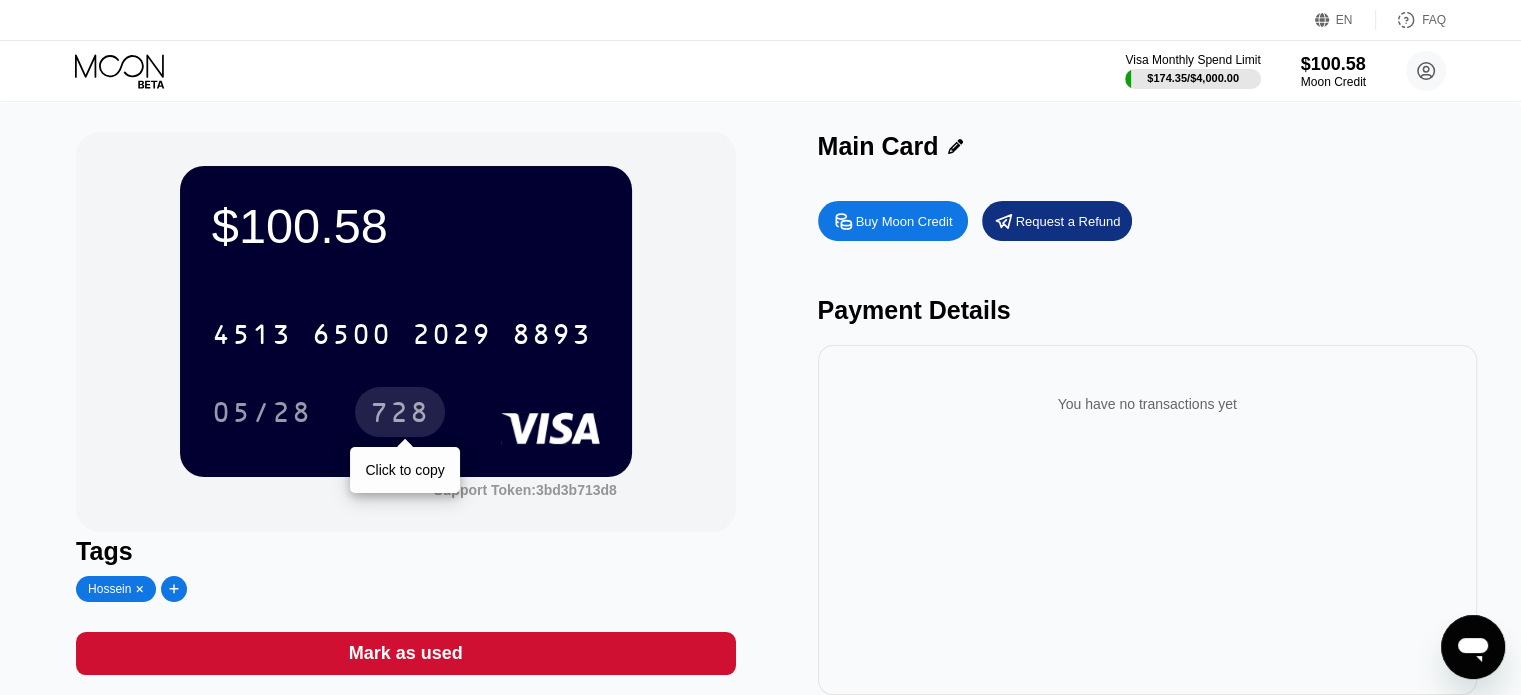 click on "728" at bounding box center (400, 415) 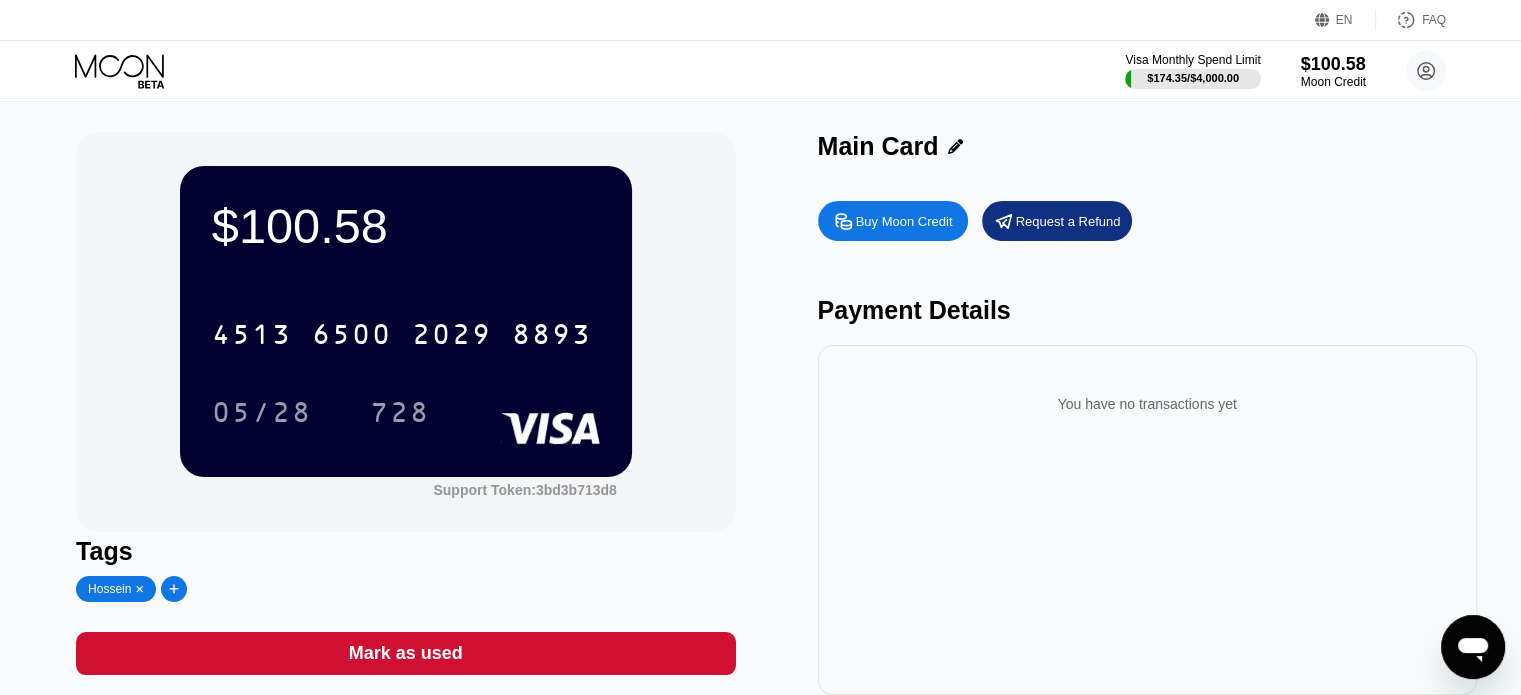 click on "You have no transactions yet" at bounding box center (1147, 520) 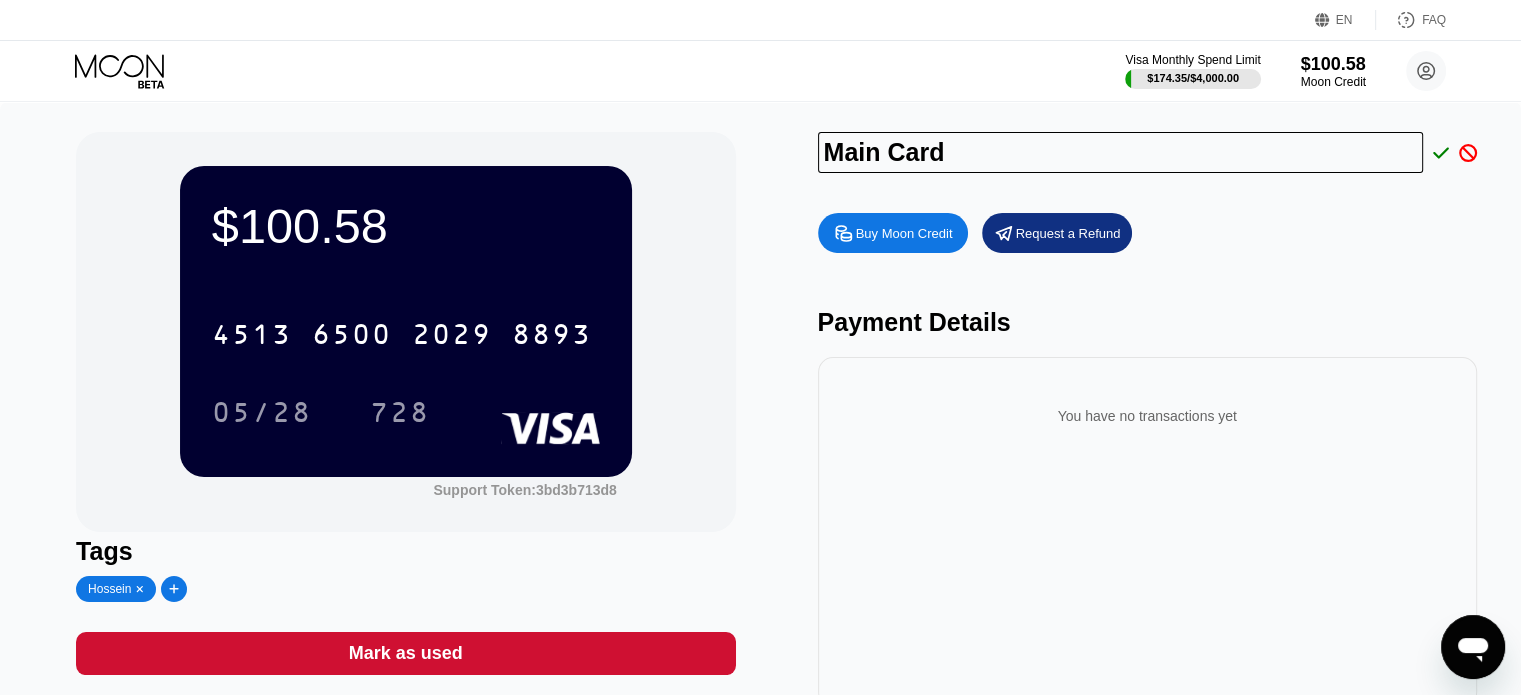 drag, startPoint x: 953, startPoint y: 148, endPoint x: 645, endPoint y: 143, distance: 308.0406 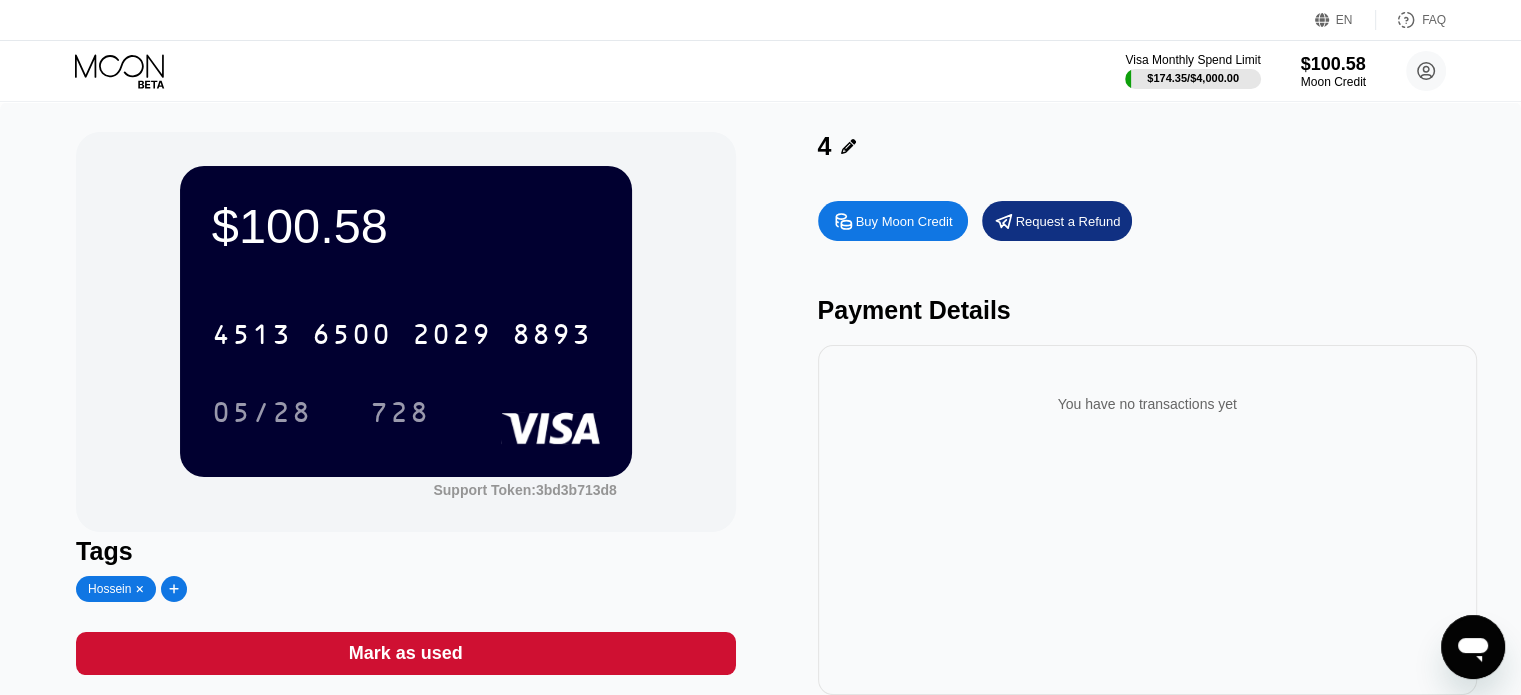 click on "4" at bounding box center [1147, 146] 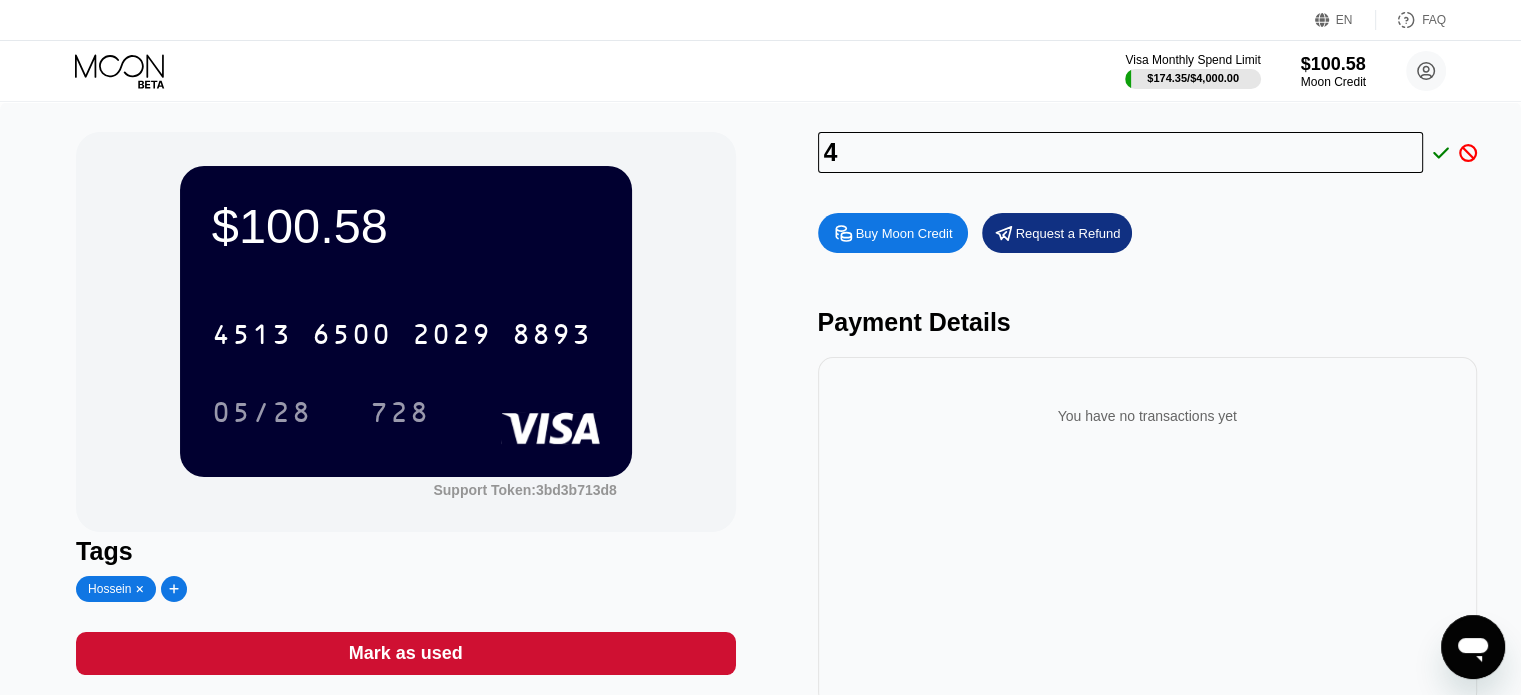 click on "4" at bounding box center (1121, 152) 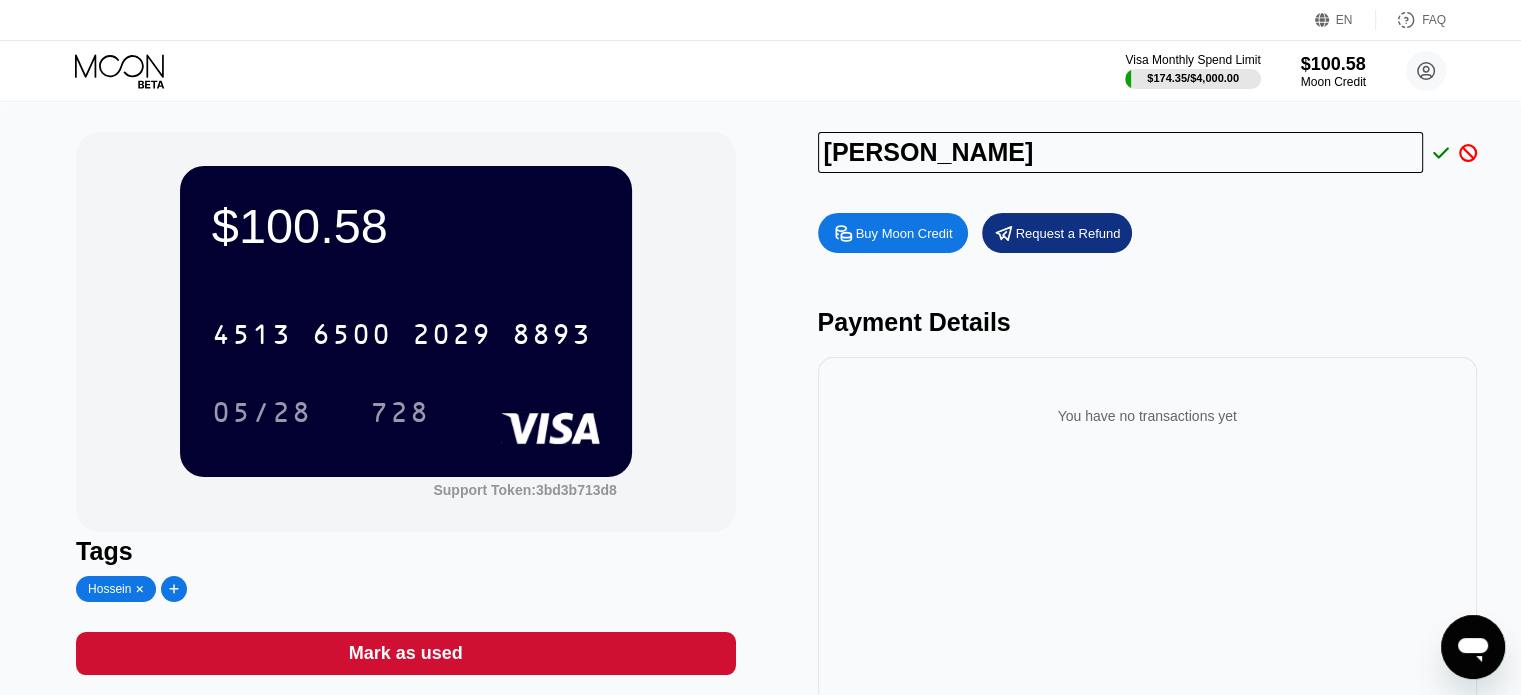 type on "[PERSON_NAME]" 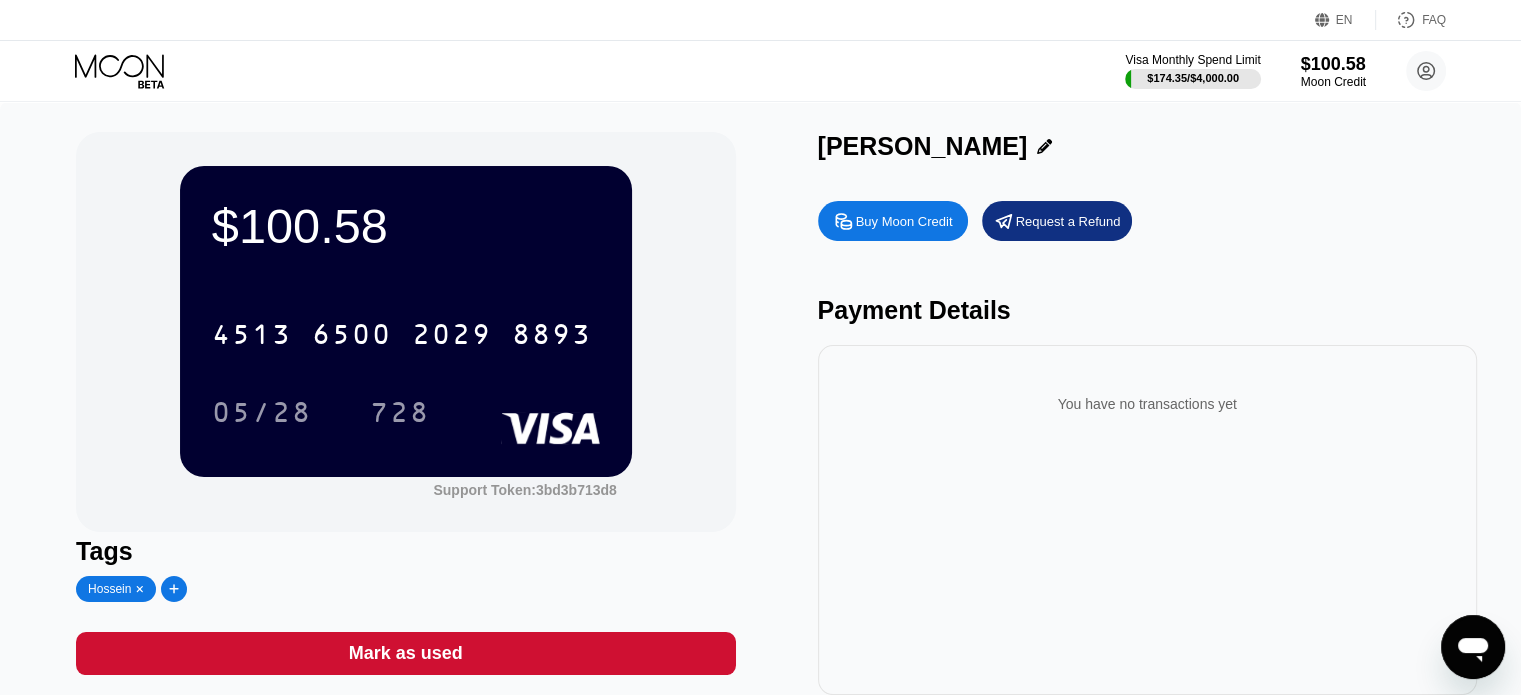 click on "[PERSON_NAME]" at bounding box center [1147, 146] 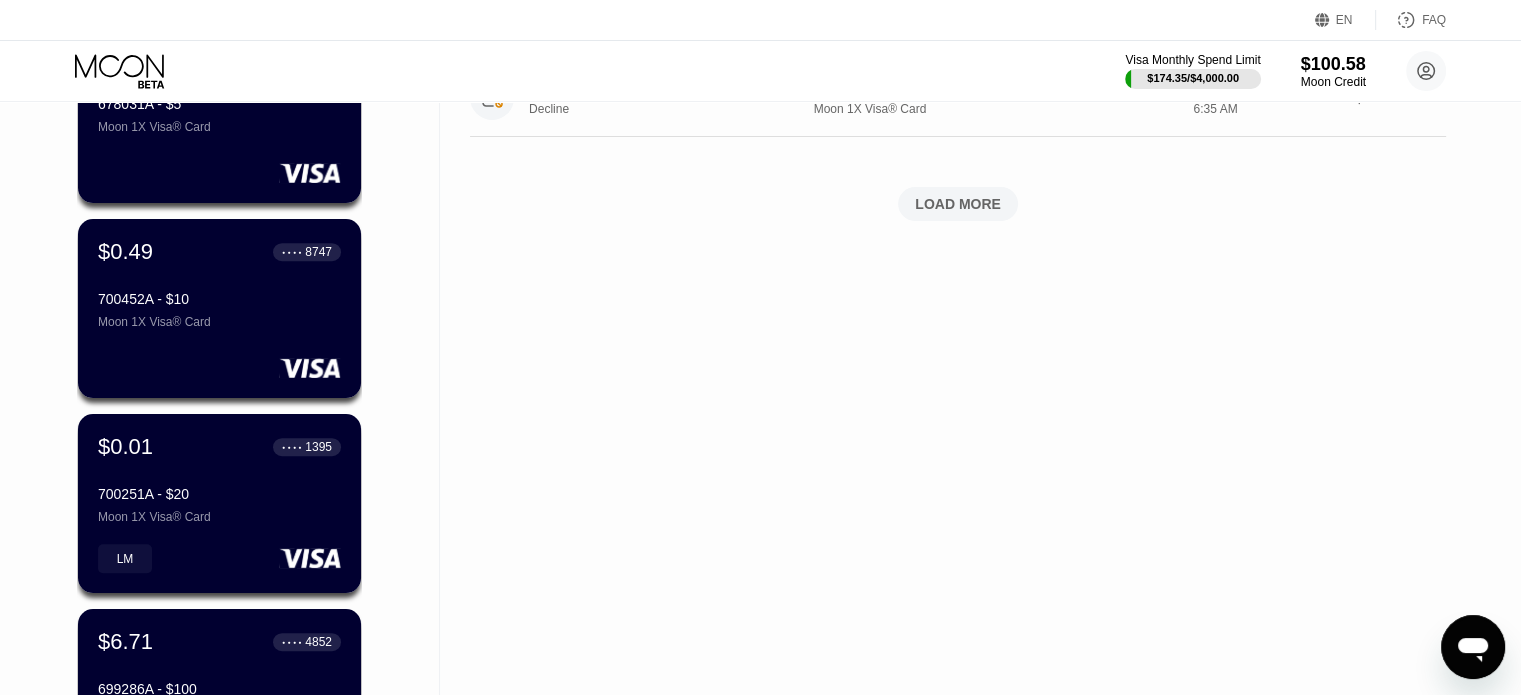 scroll, scrollTop: 1000, scrollLeft: 0, axis: vertical 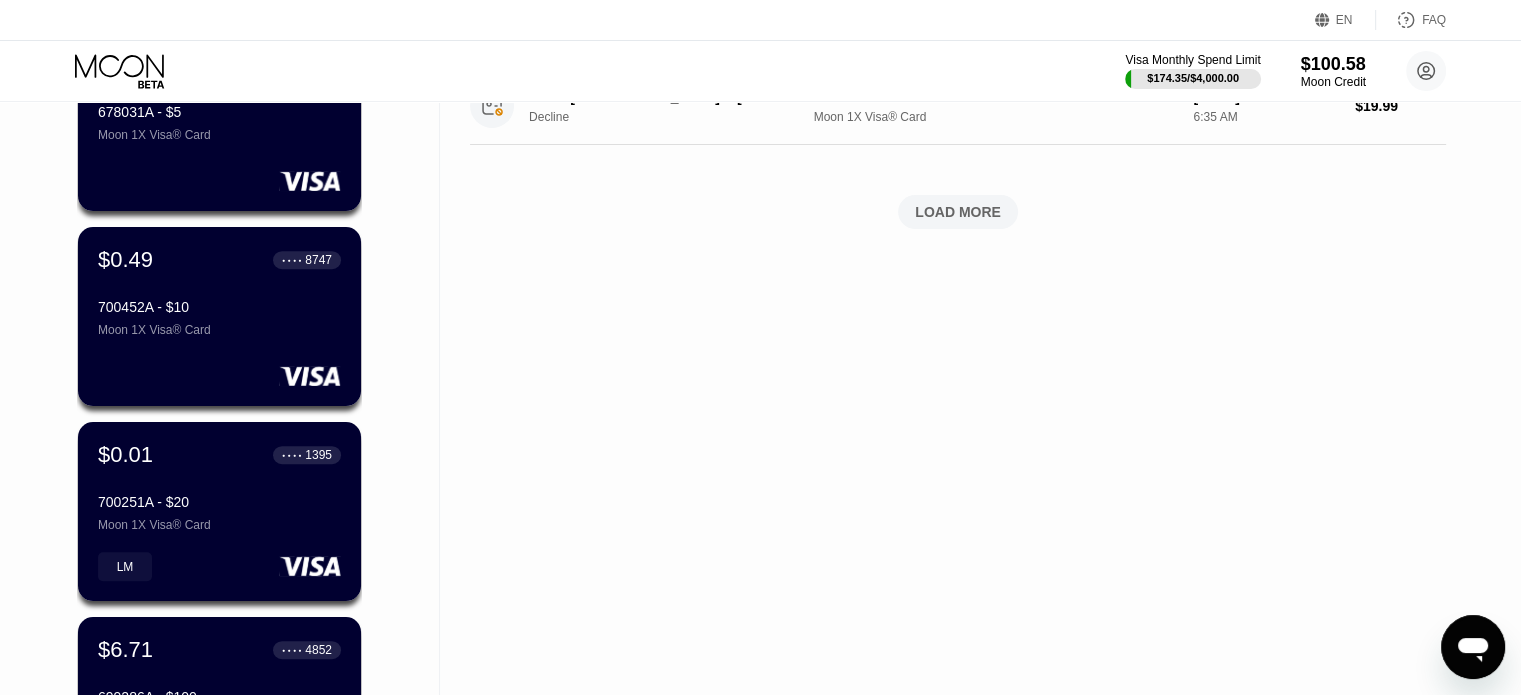 click on "LOAD MORE" at bounding box center [958, 212] 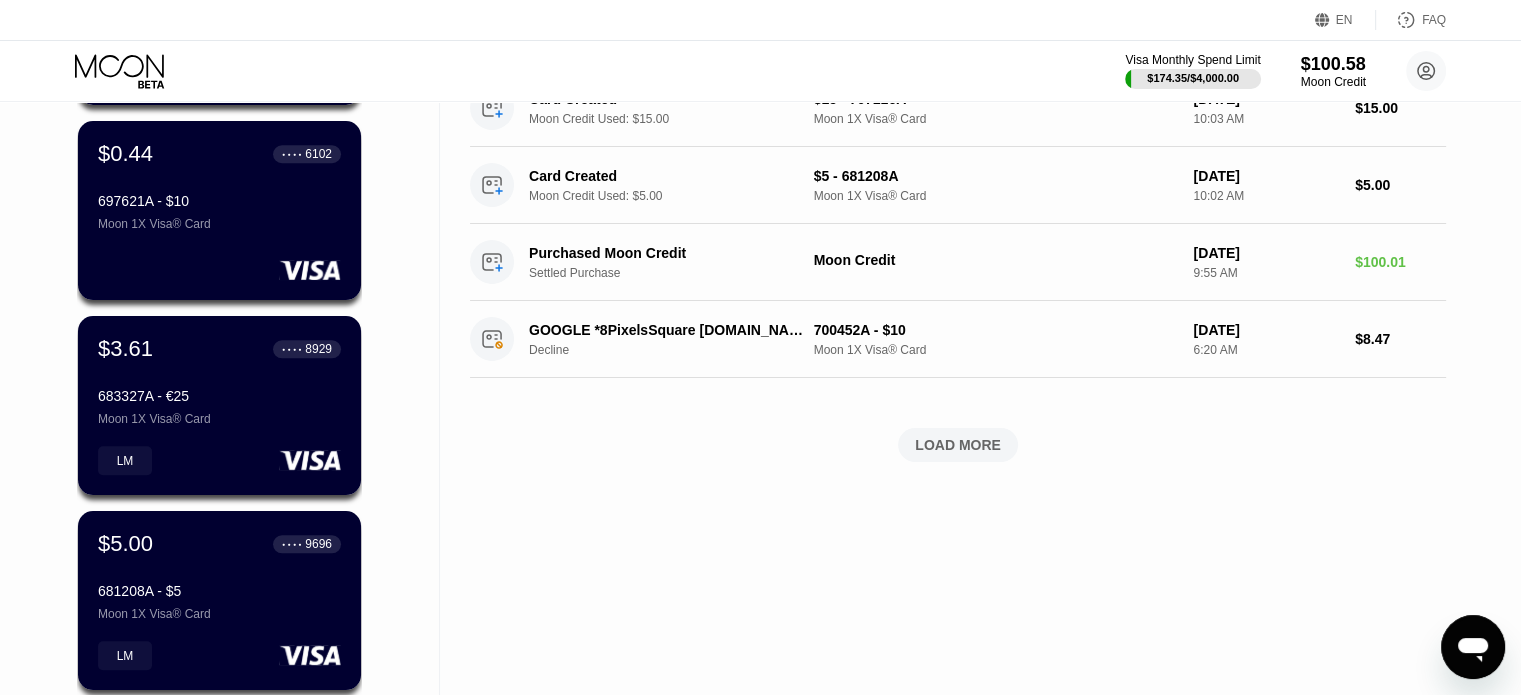 scroll, scrollTop: 1700, scrollLeft: 0, axis: vertical 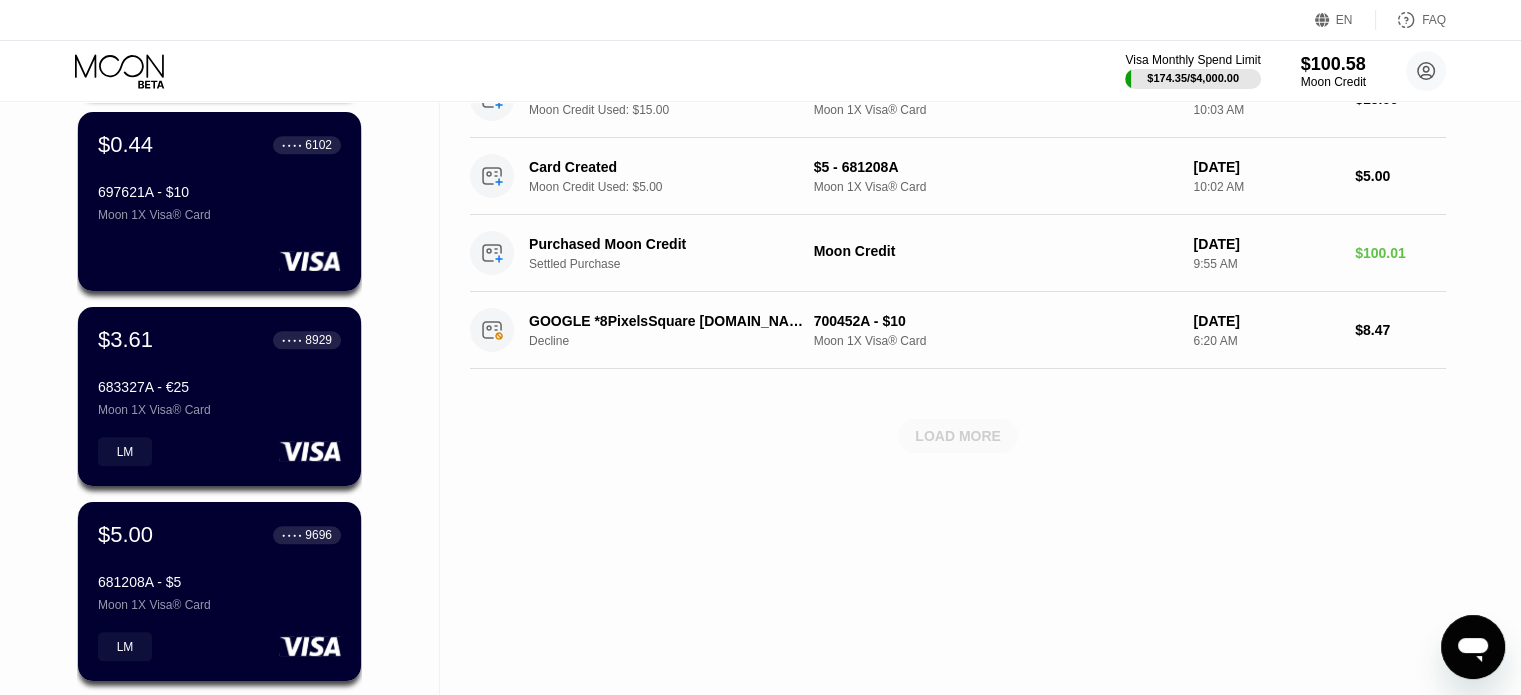 click on "LOAD MORE" at bounding box center [958, 436] 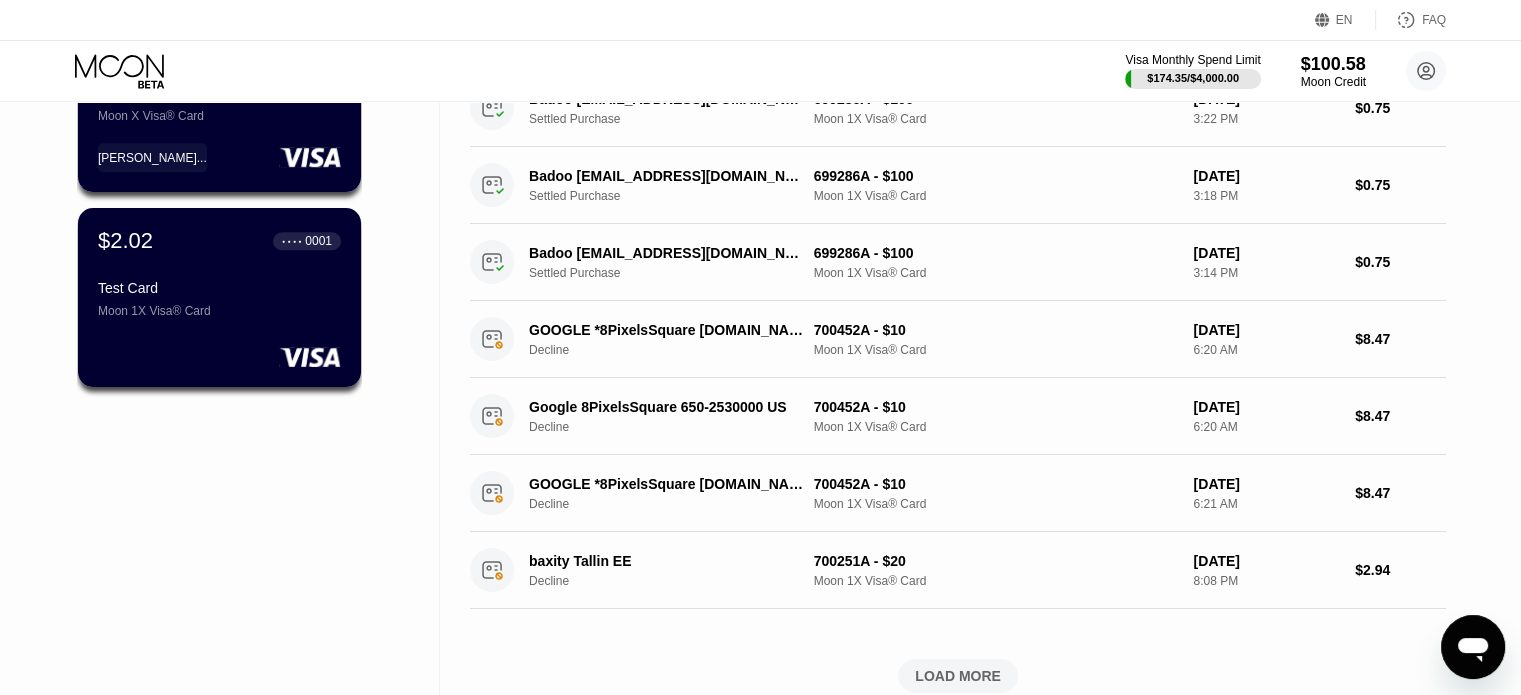 scroll, scrollTop: 2500, scrollLeft: 0, axis: vertical 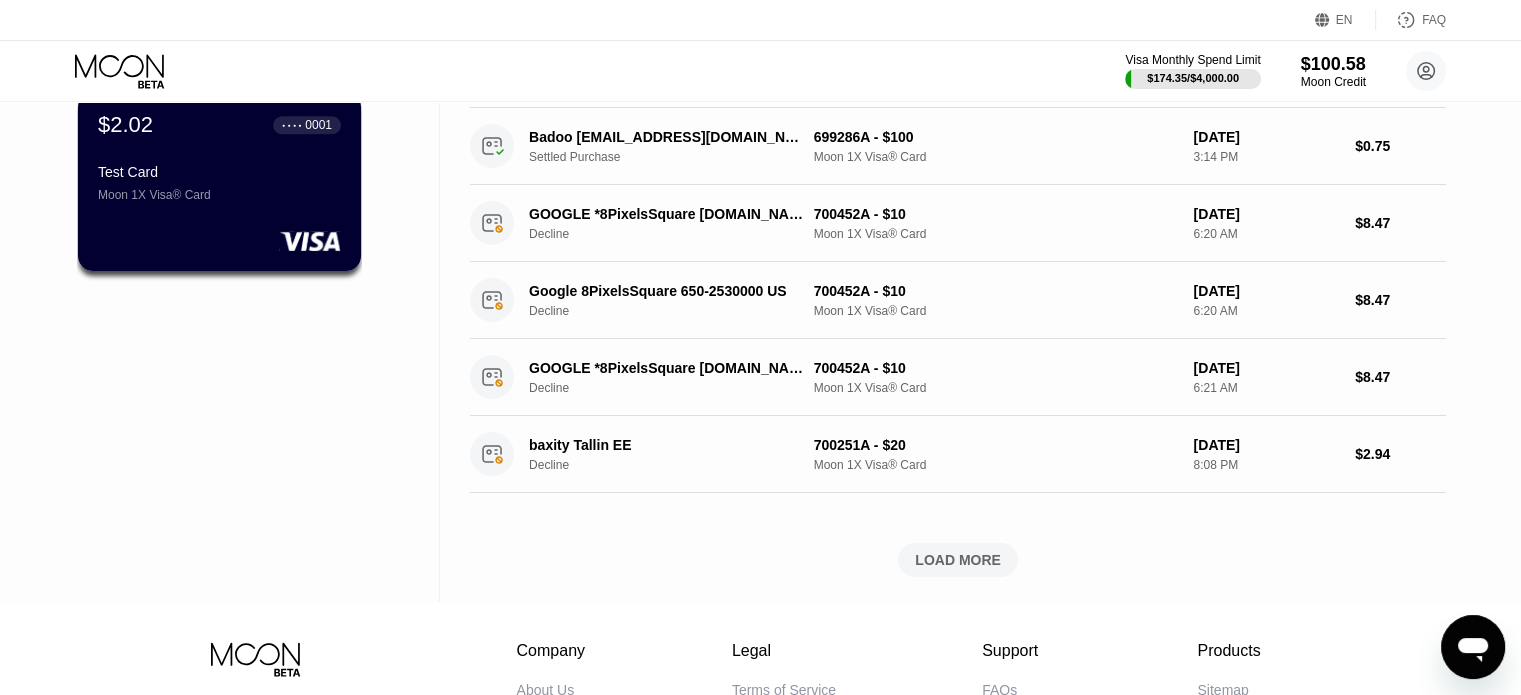 click on "LOAD MORE" at bounding box center (958, 560) 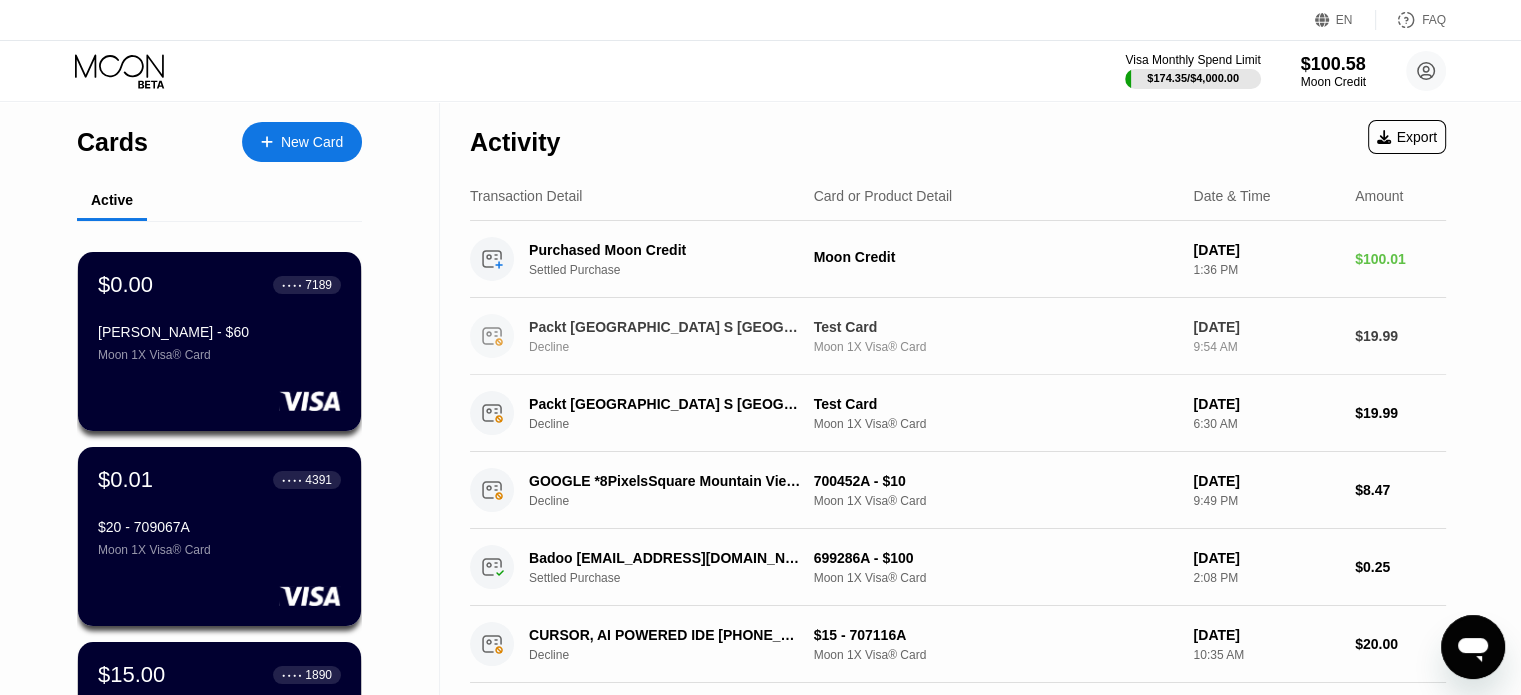 scroll, scrollTop: 0, scrollLeft: 0, axis: both 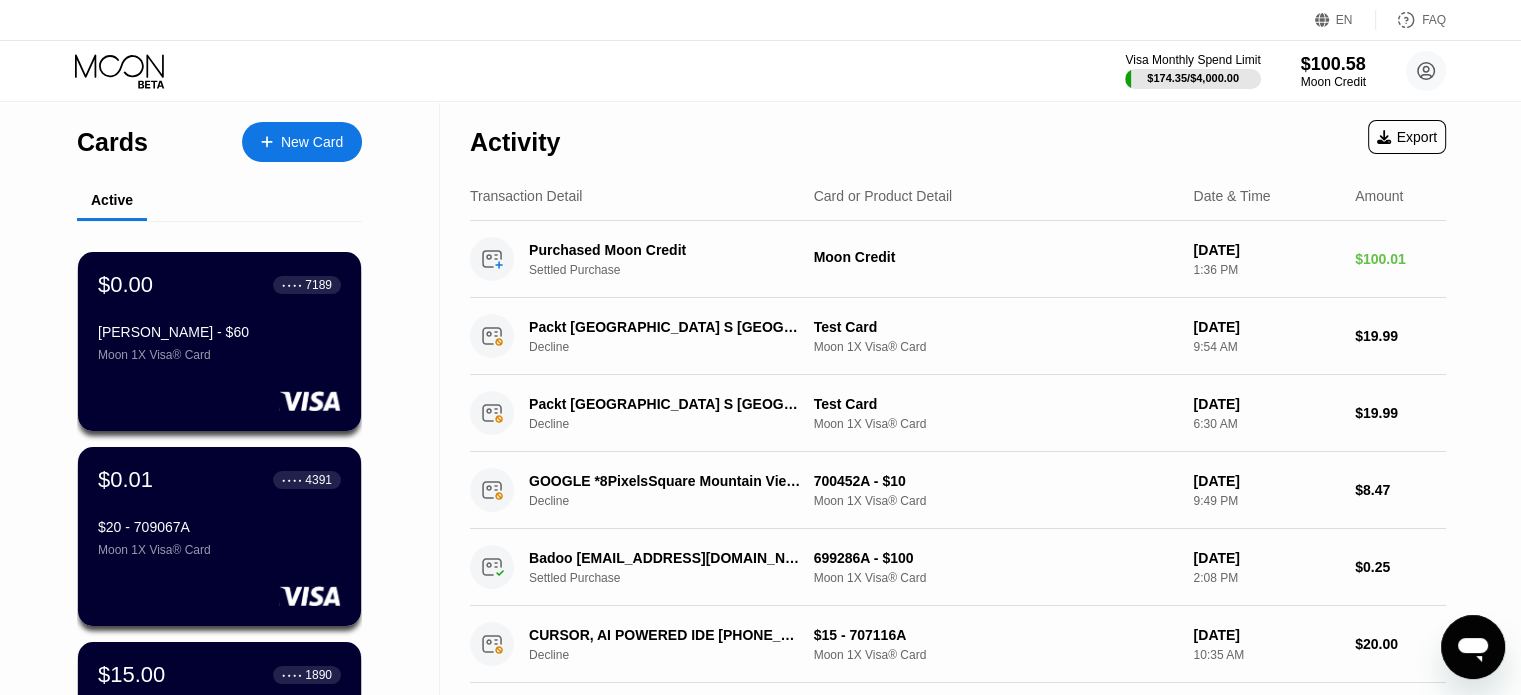 click on "EN Language Select an item Save FAQ" at bounding box center (760, 20) 